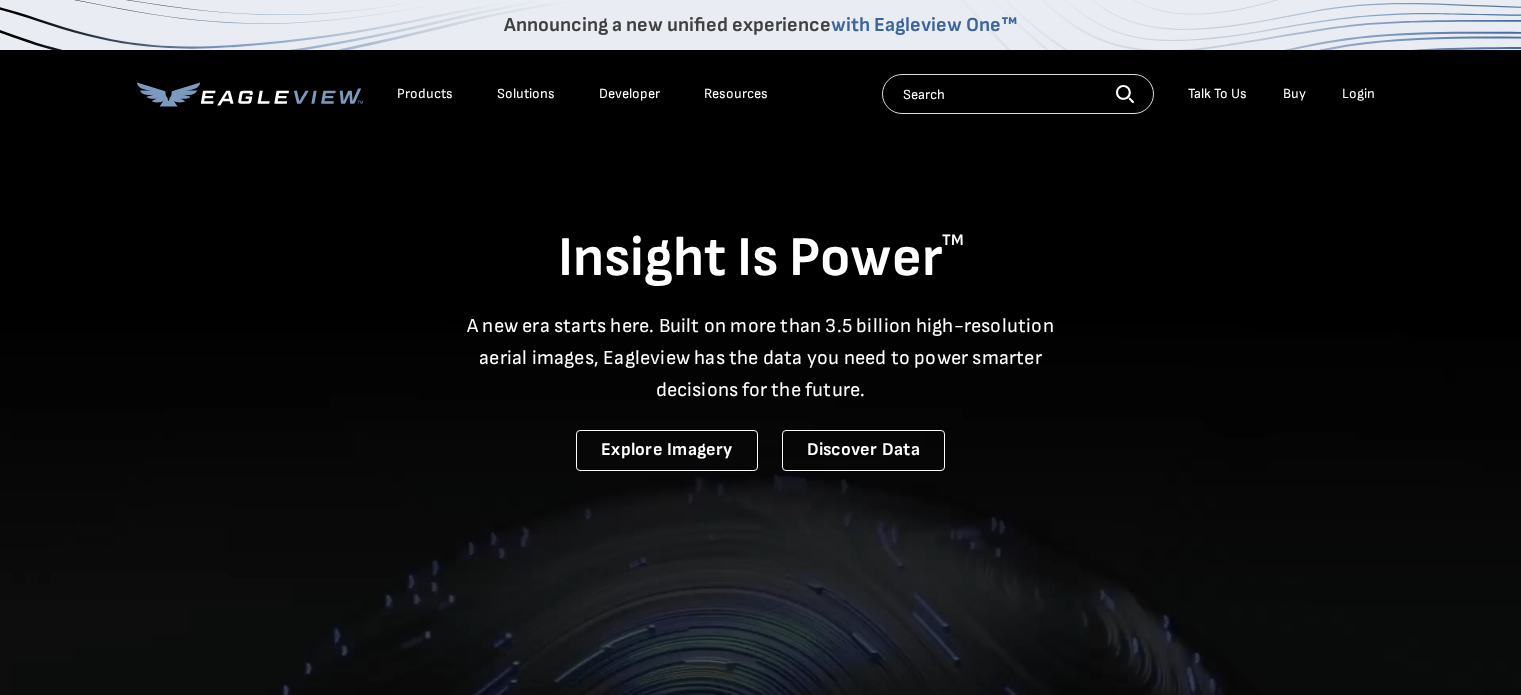 scroll, scrollTop: 0, scrollLeft: 0, axis: both 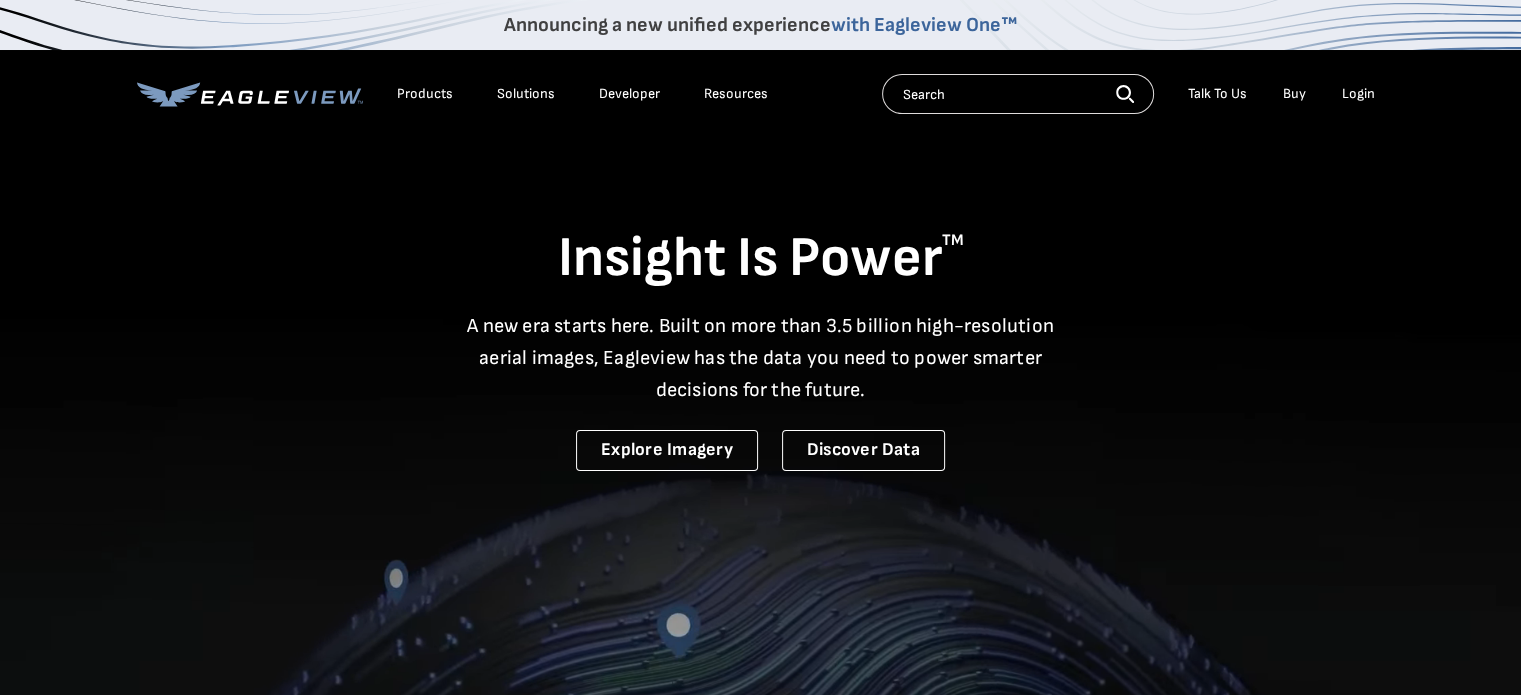 click on "Login" at bounding box center (1358, 94) 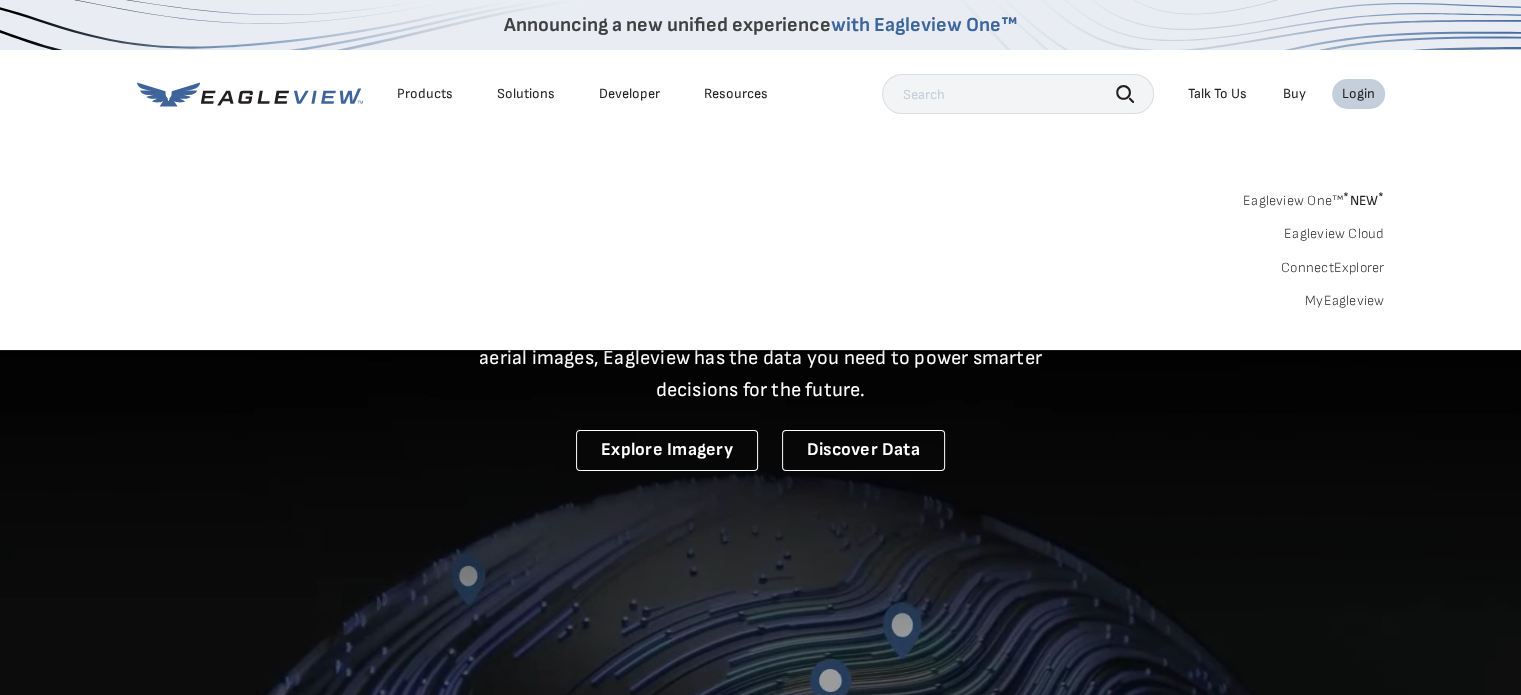 click on "MyEagleview" at bounding box center [1345, 301] 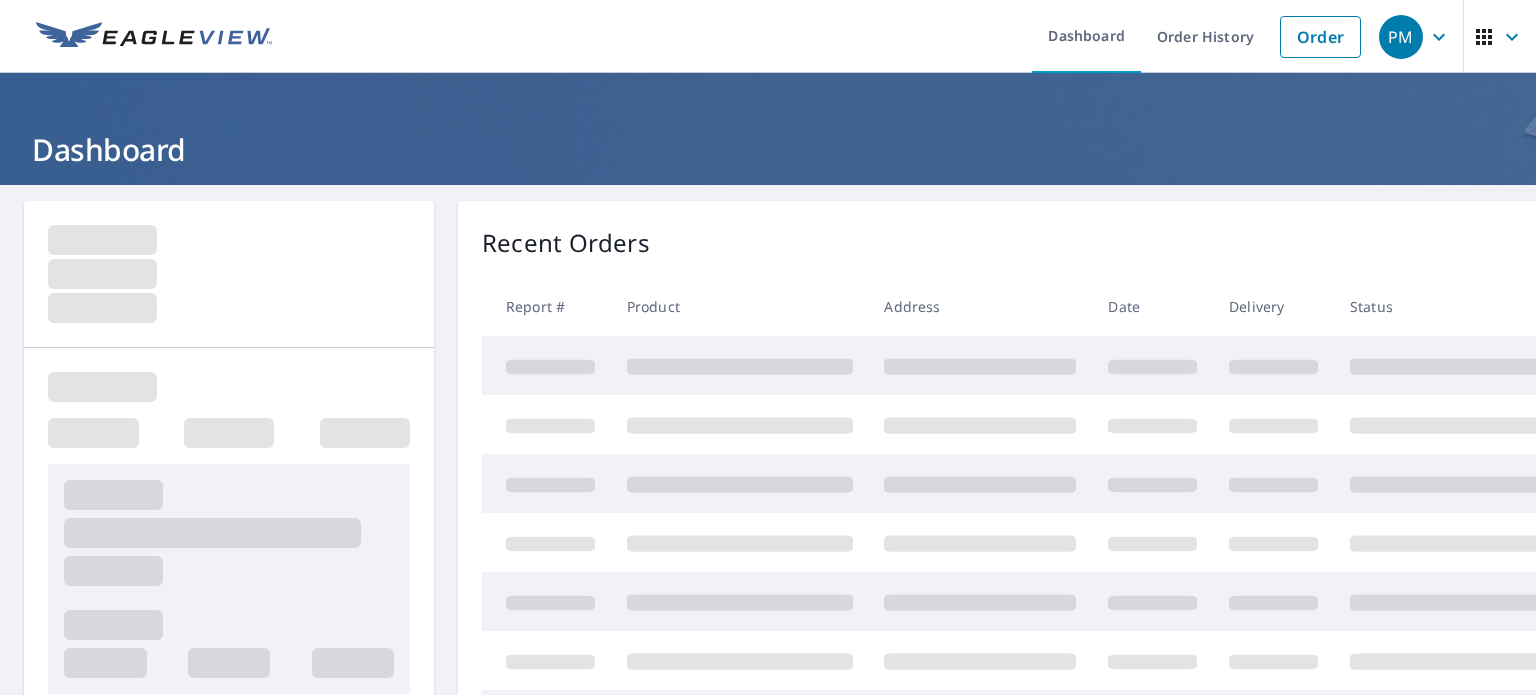 scroll, scrollTop: 0, scrollLeft: 0, axis: both 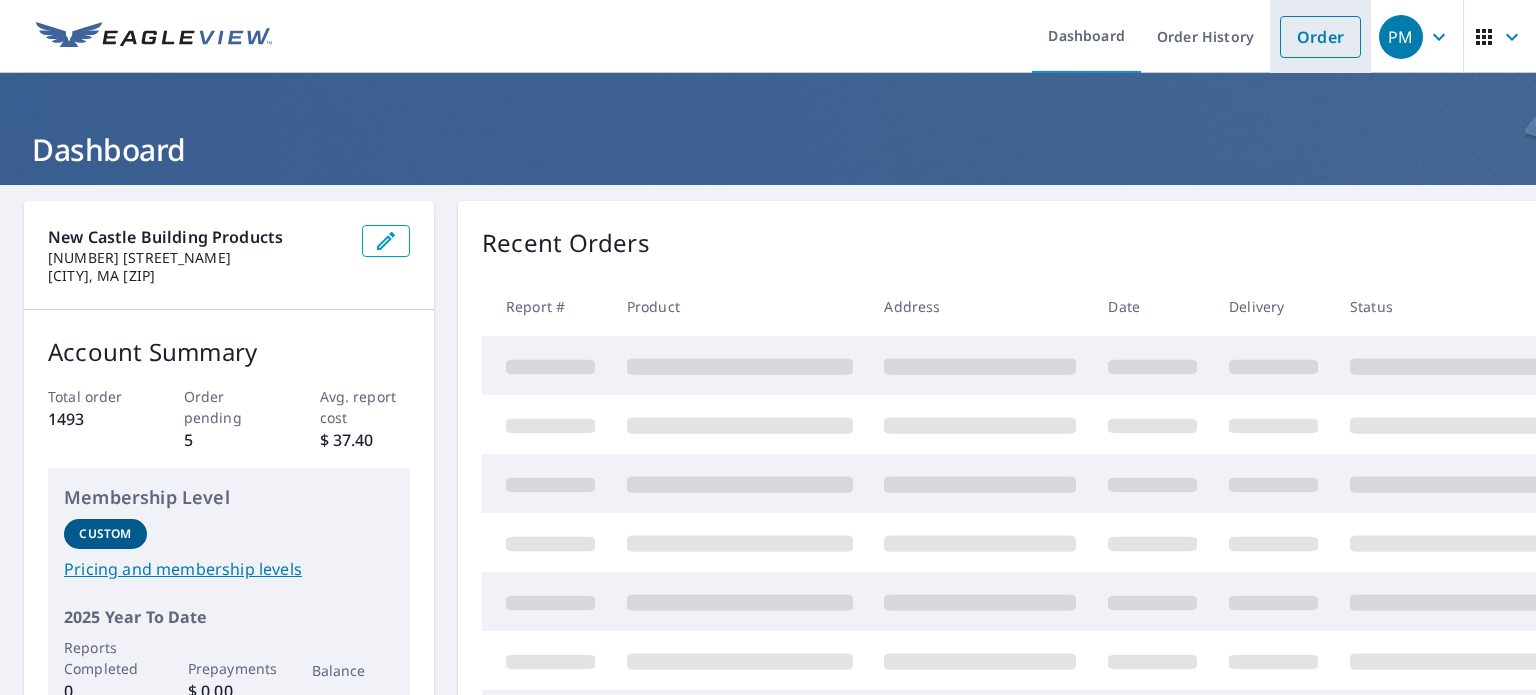 click on "Order" at bounding box center [1320, 37] 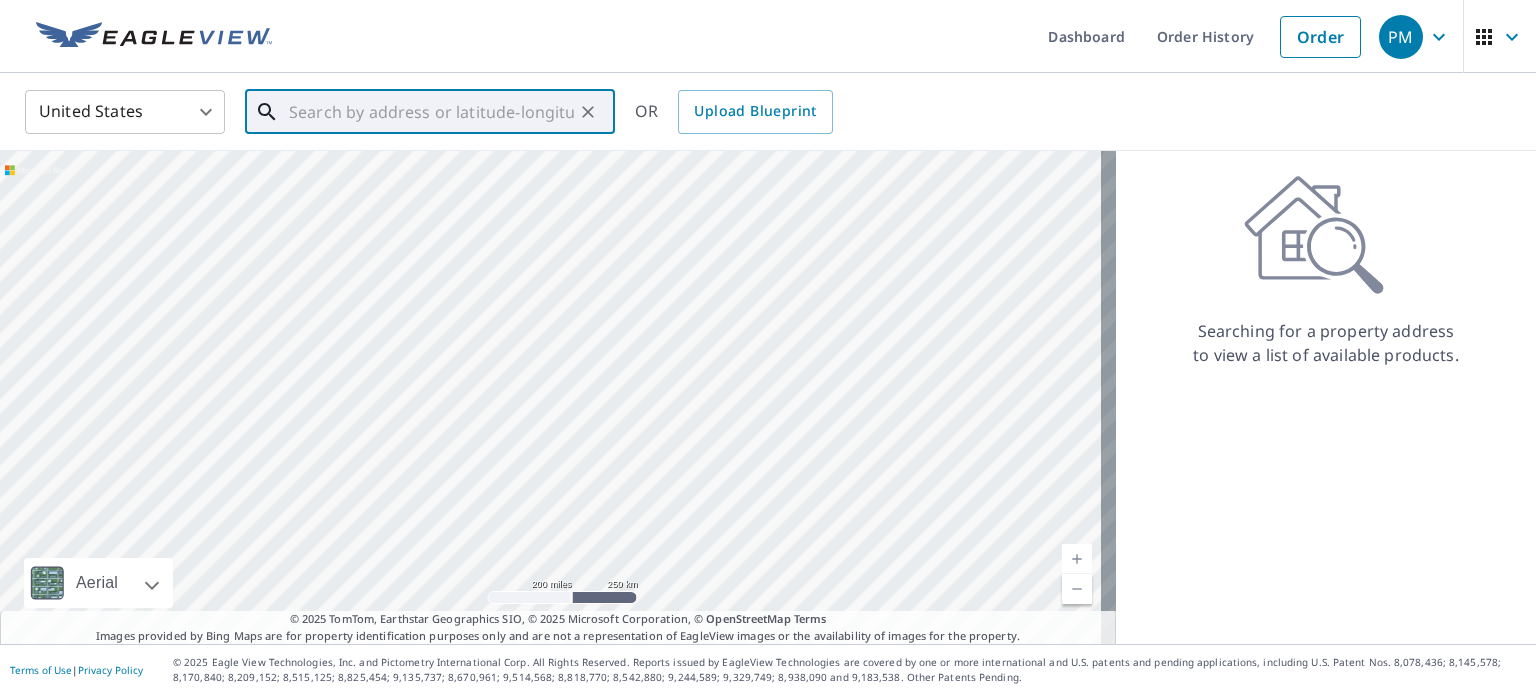click at bounding box center (431, 112) 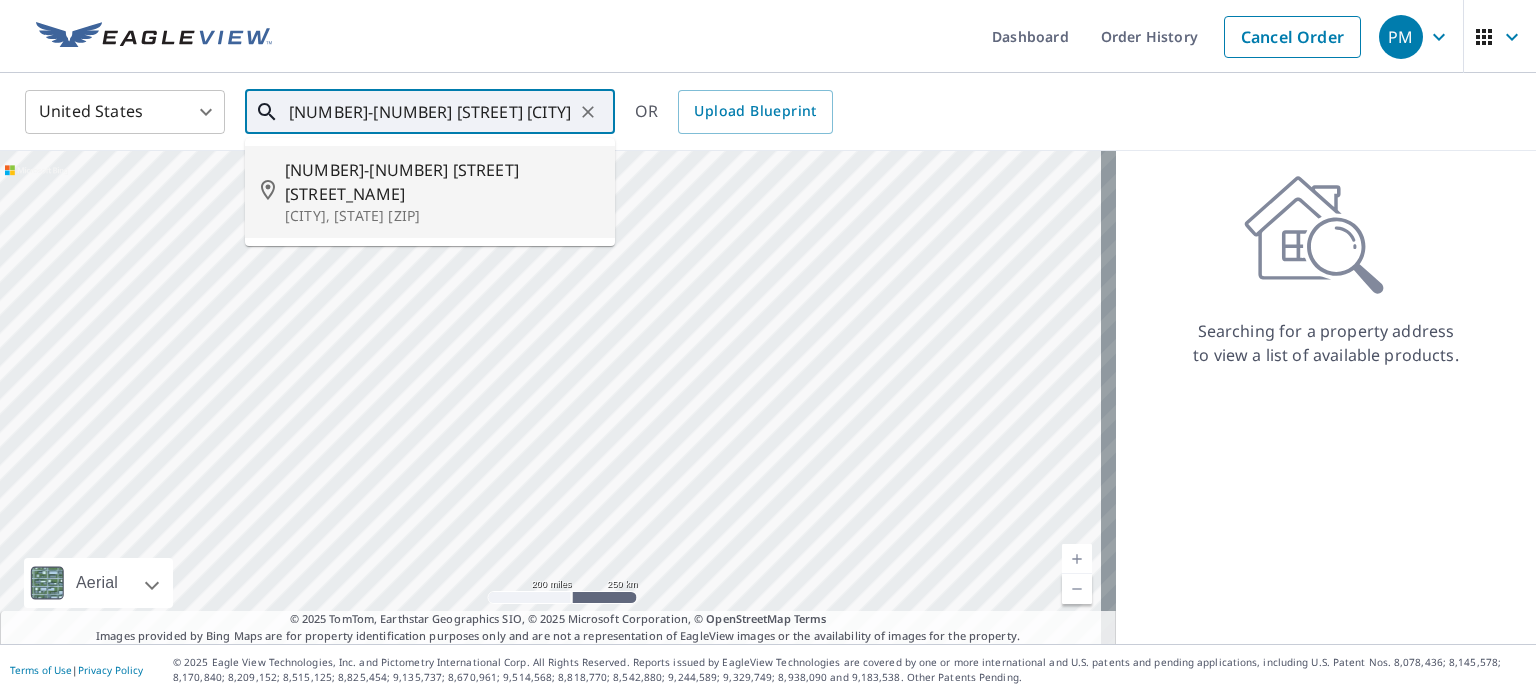 click on "[NUMBER]-[NUMBER] [STREET] [STREET_NAME]" at bounding box center [442, 182] 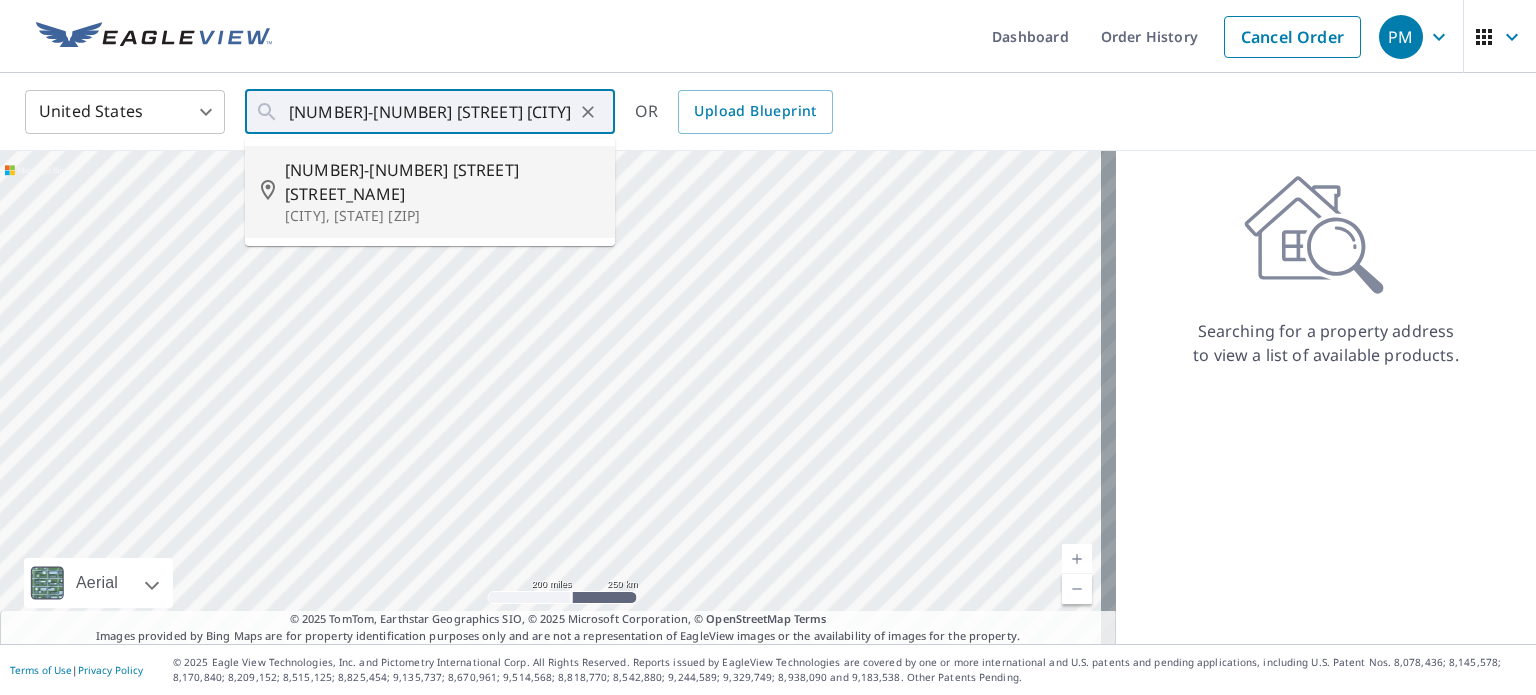 type on "[NUMBER]-[NUMBER] [STREET] [CITY], [STATE] [ZIP]" 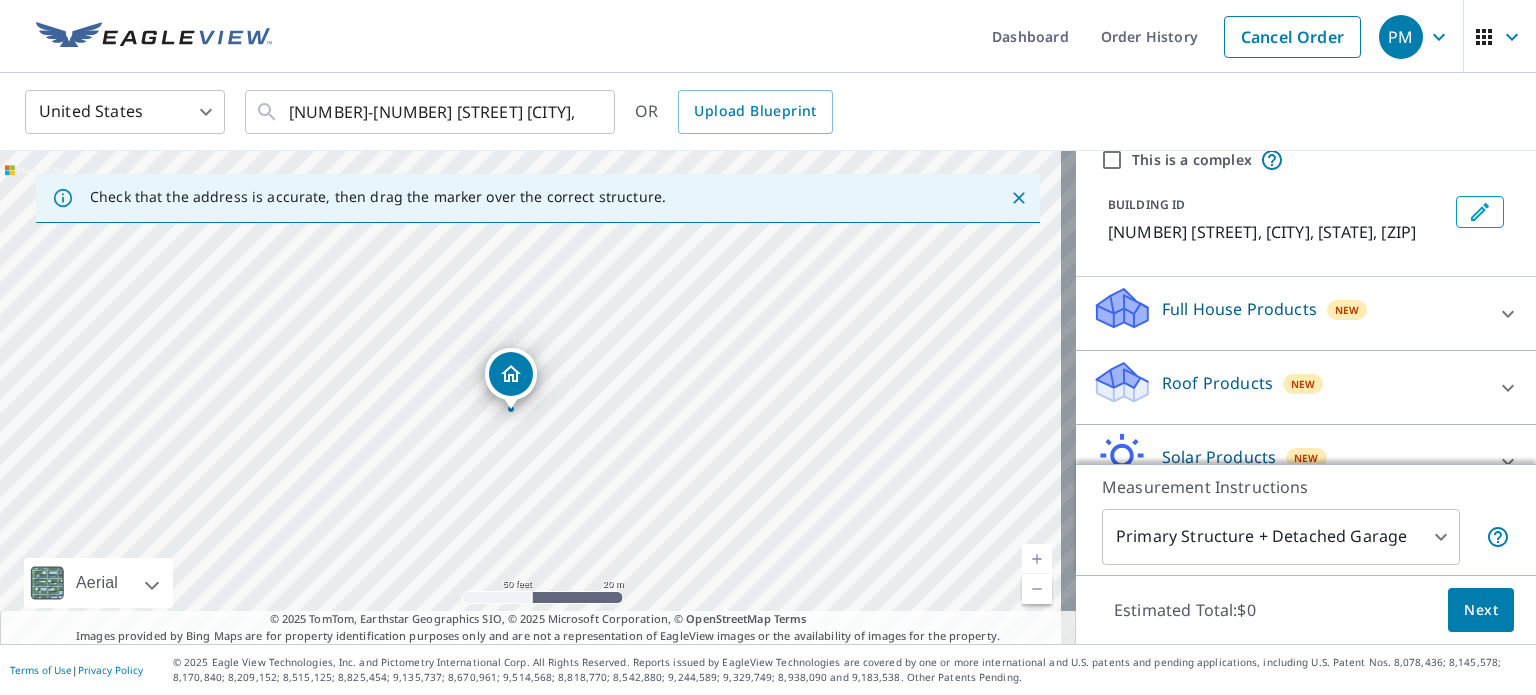 scroll, scrollTop: 188, scrollLeft: 0, axis: vertical 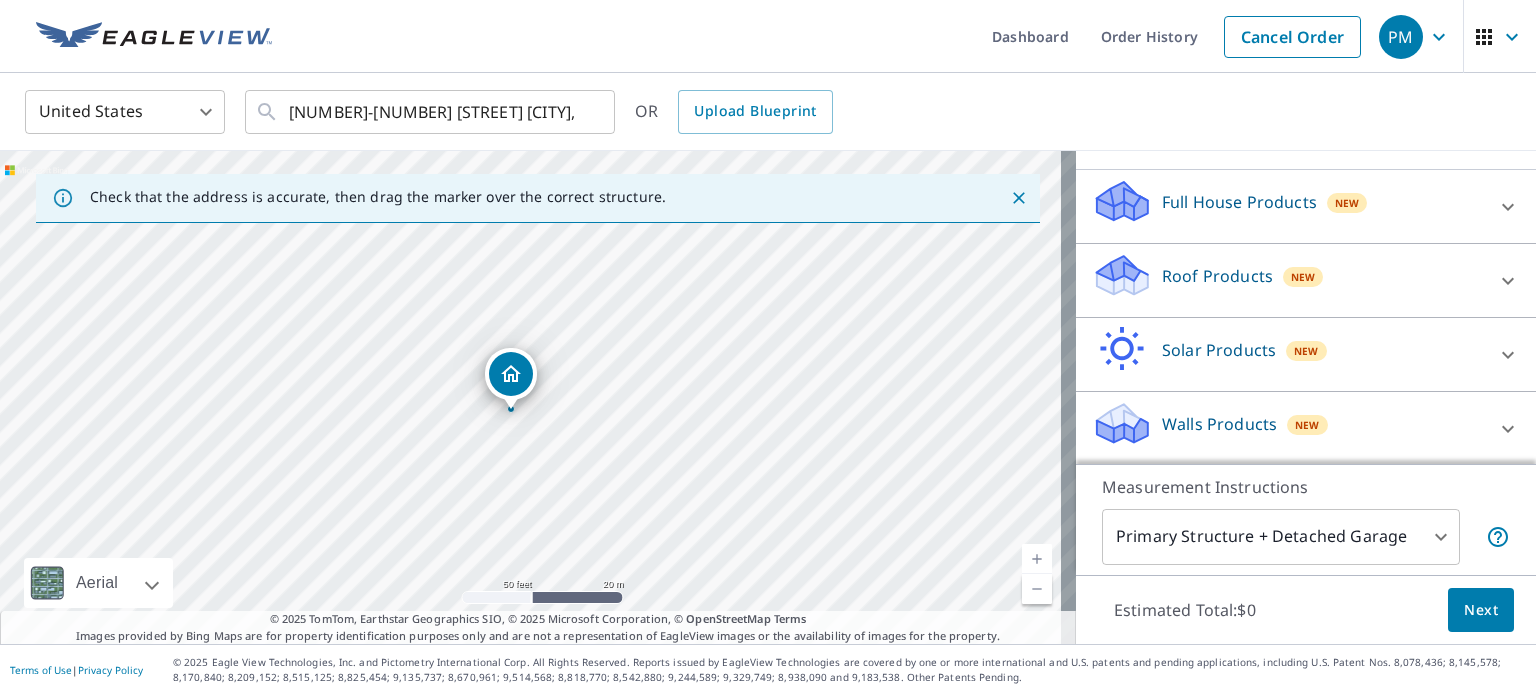 click on "Roof Products" at bounding box center (1217, 276) 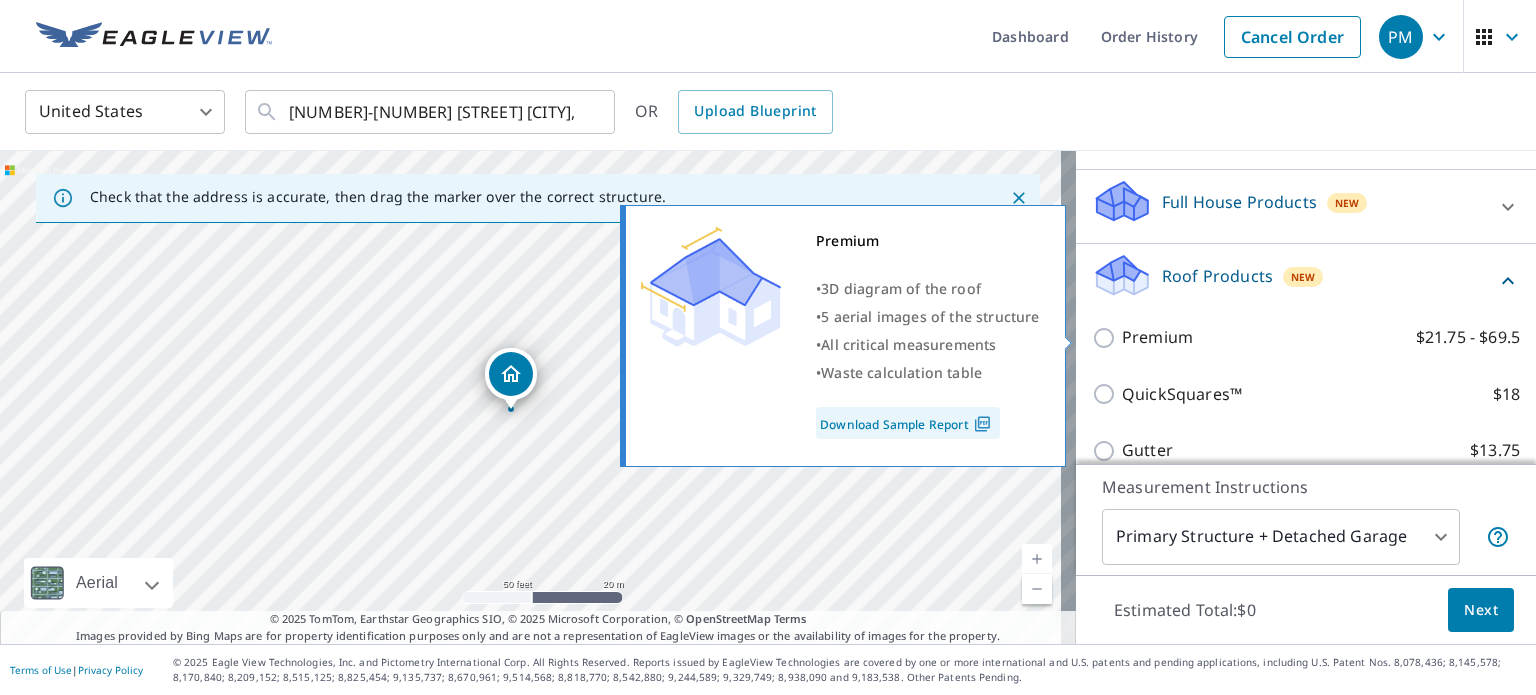 click on "Premium $21.75 - $69.5" at bounding box center (1107, 338) 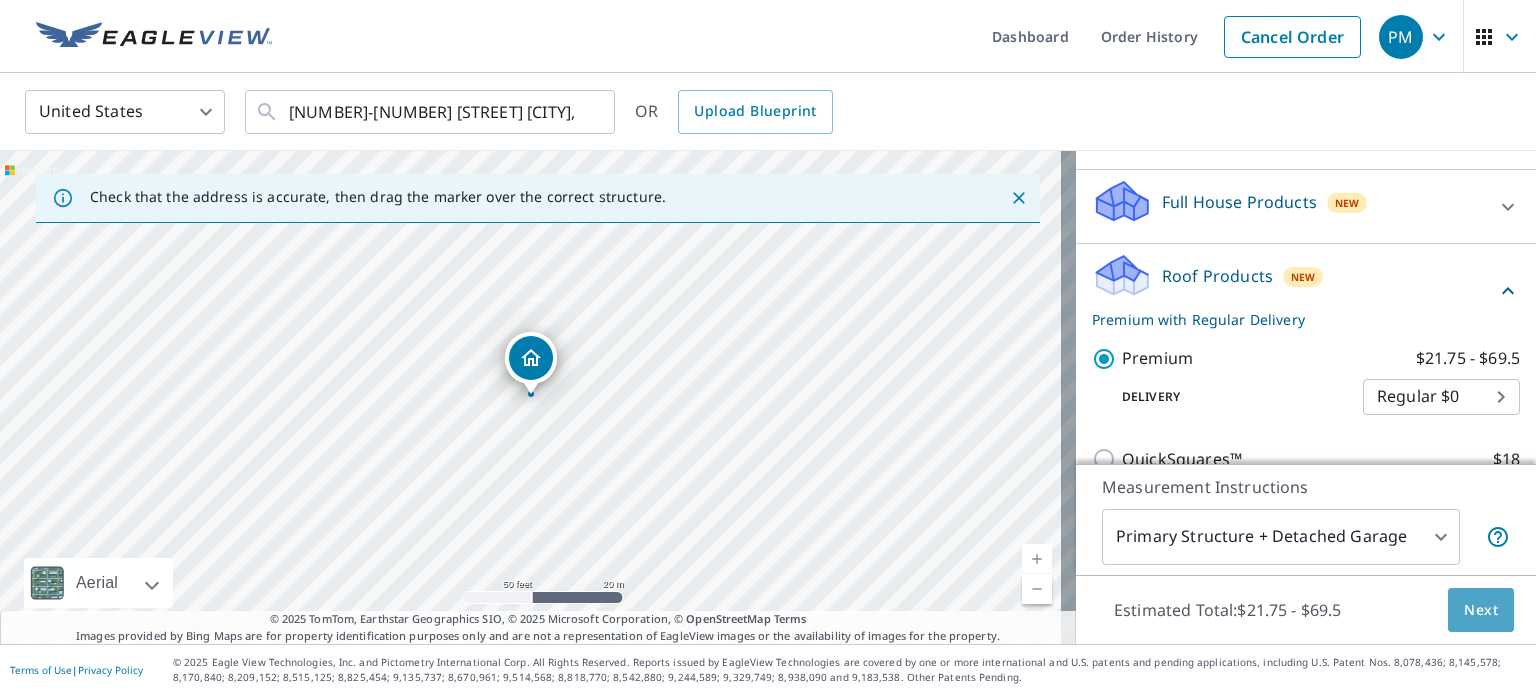 click on "Next" at bounding box center [1481, 610] 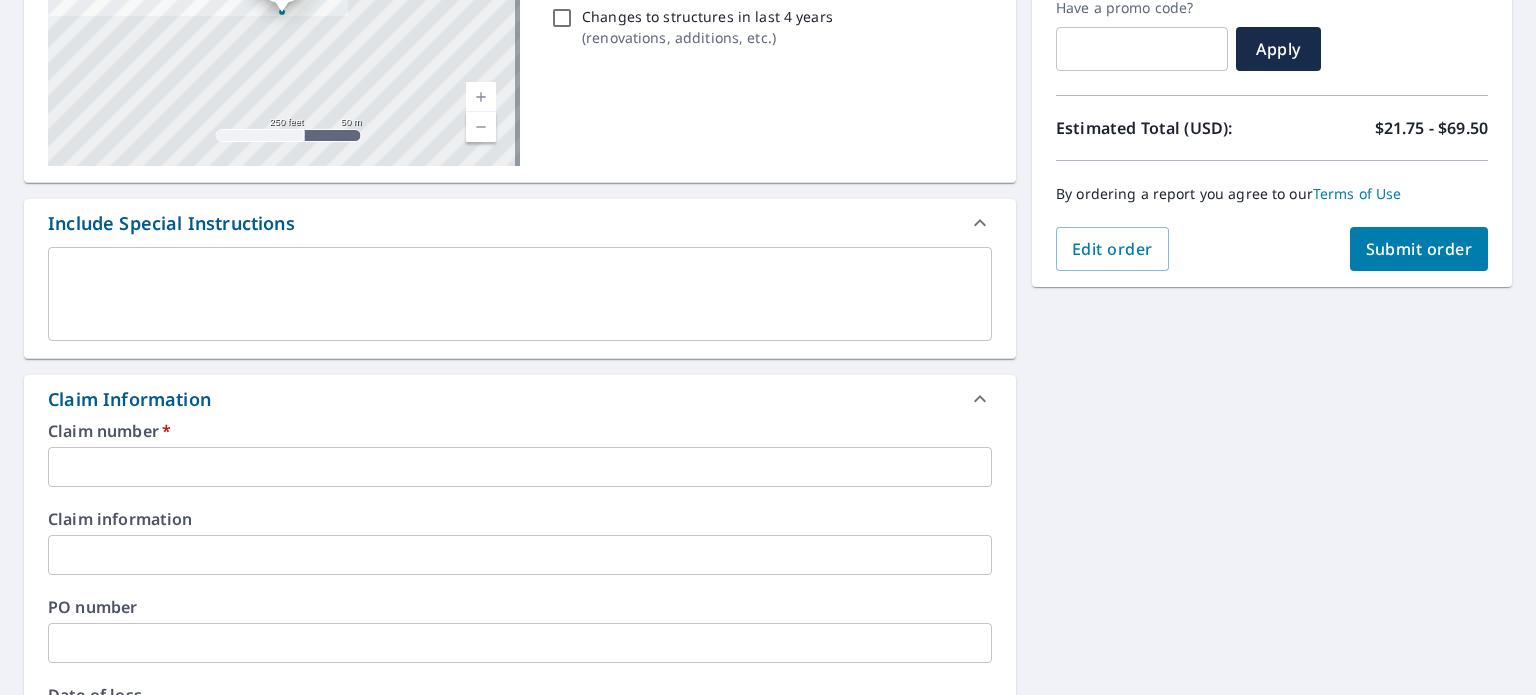 scroll, scrollTop: 400, scrollLeft: 0, axis: vertical 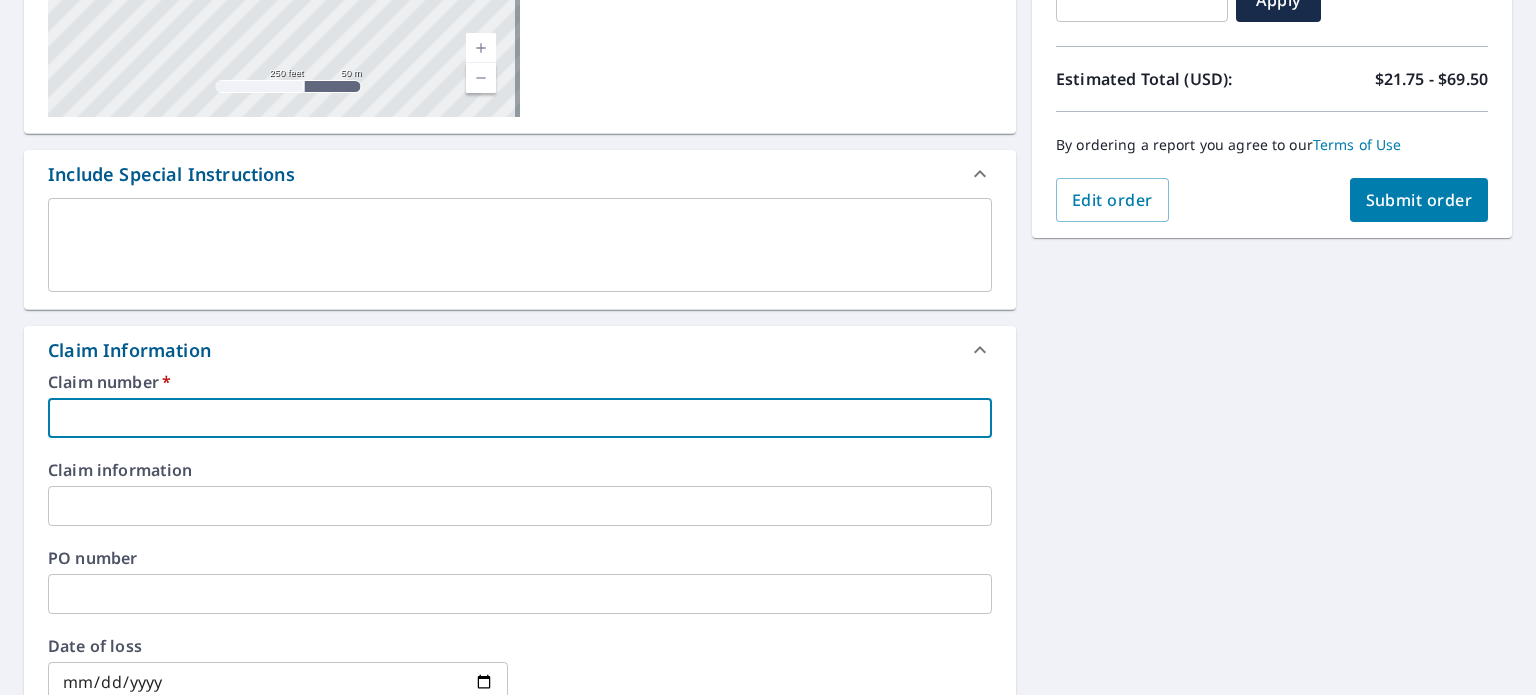 click at bounding box center [520, 418] 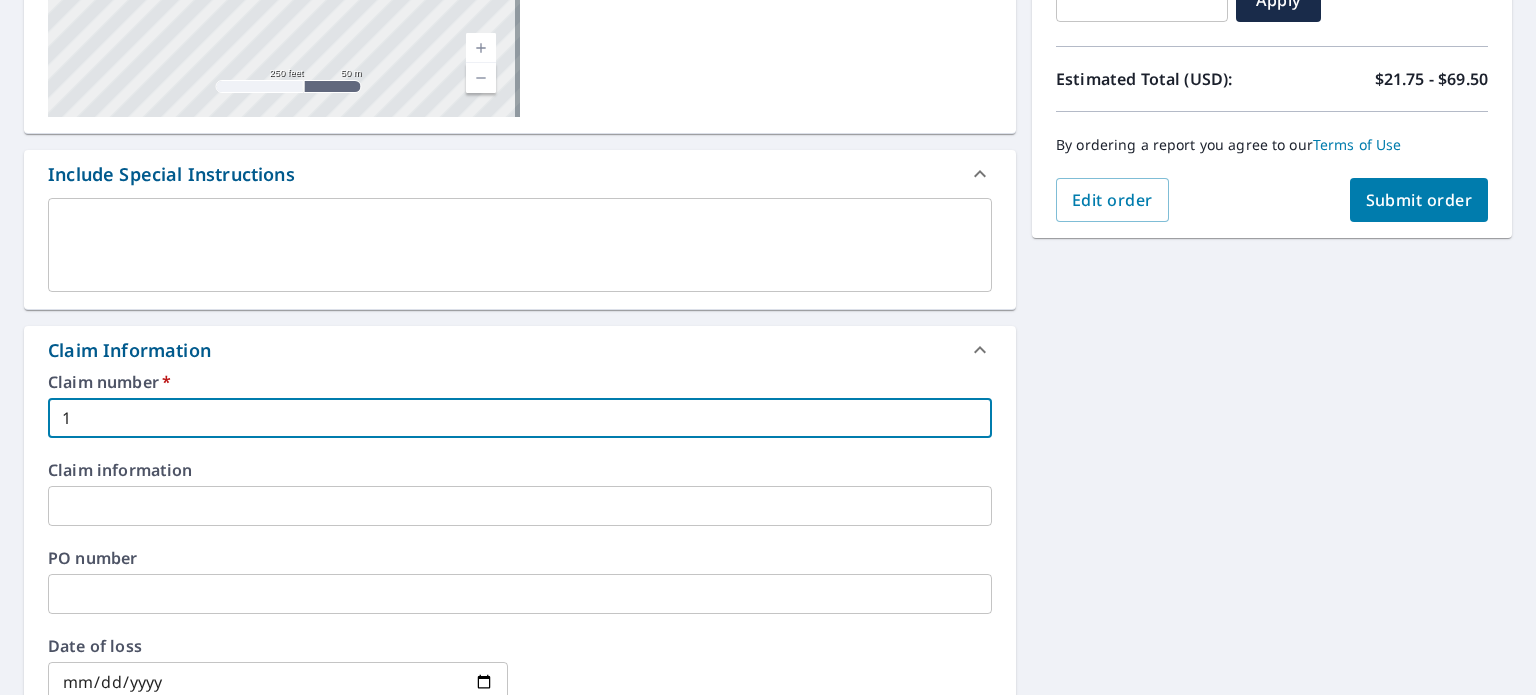 type on "1" 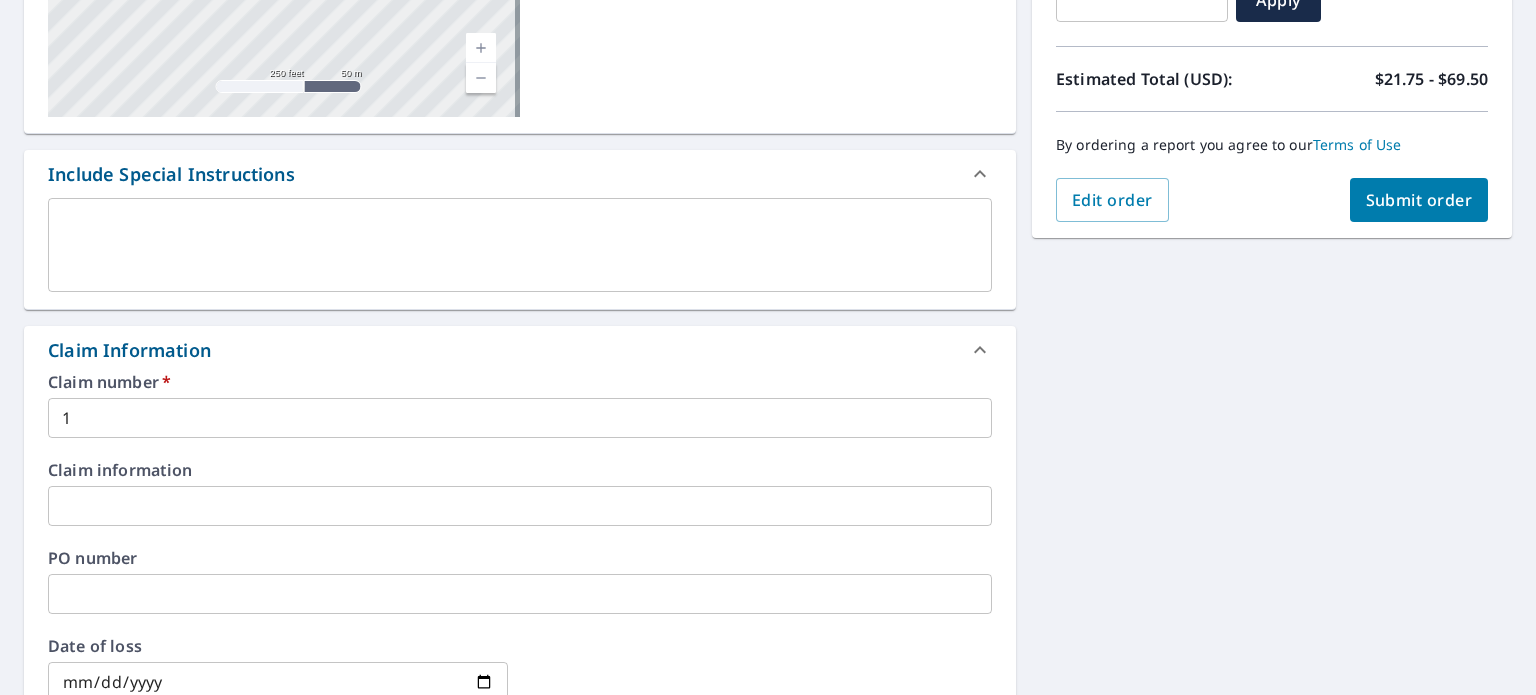 click on "Claim Information" at bounding box center [520, 350] 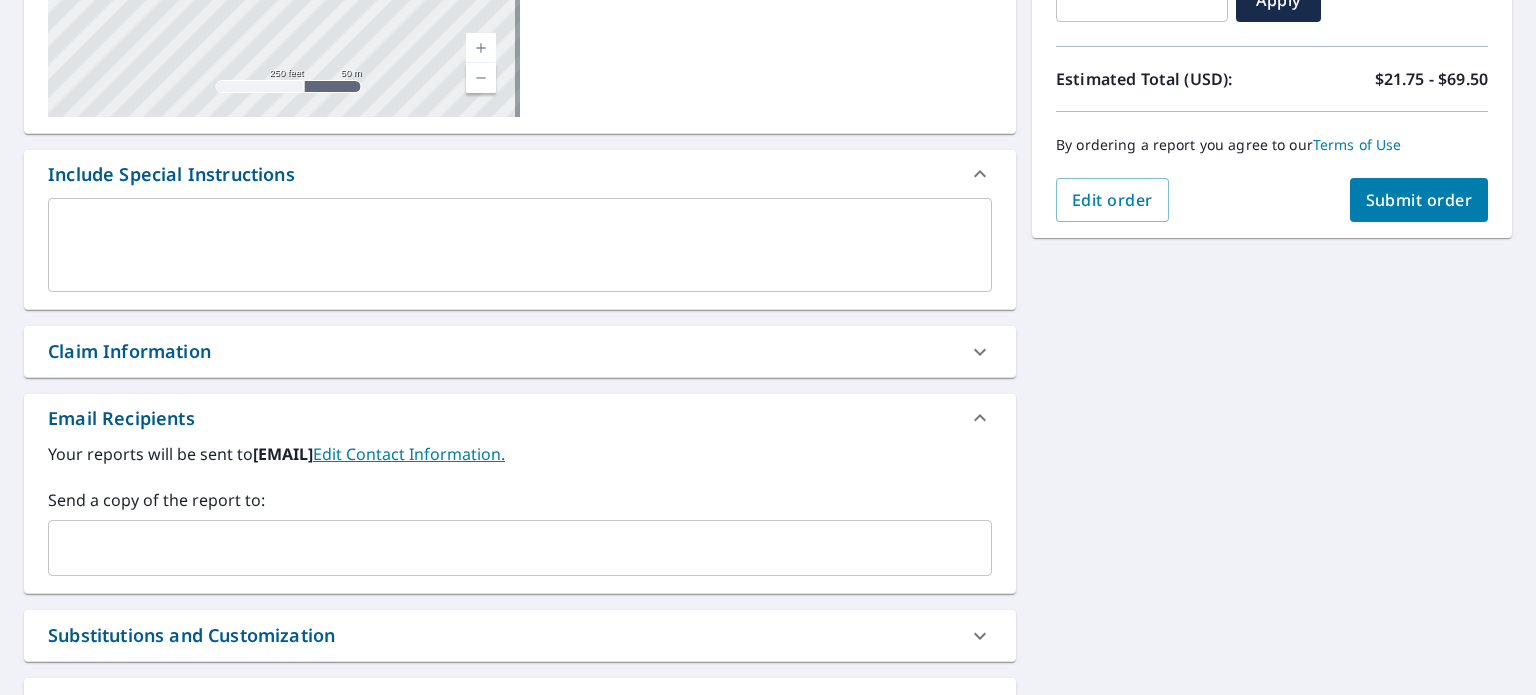 scroll, scrollTop: 200, scrollLeft: 0, axis: vertical 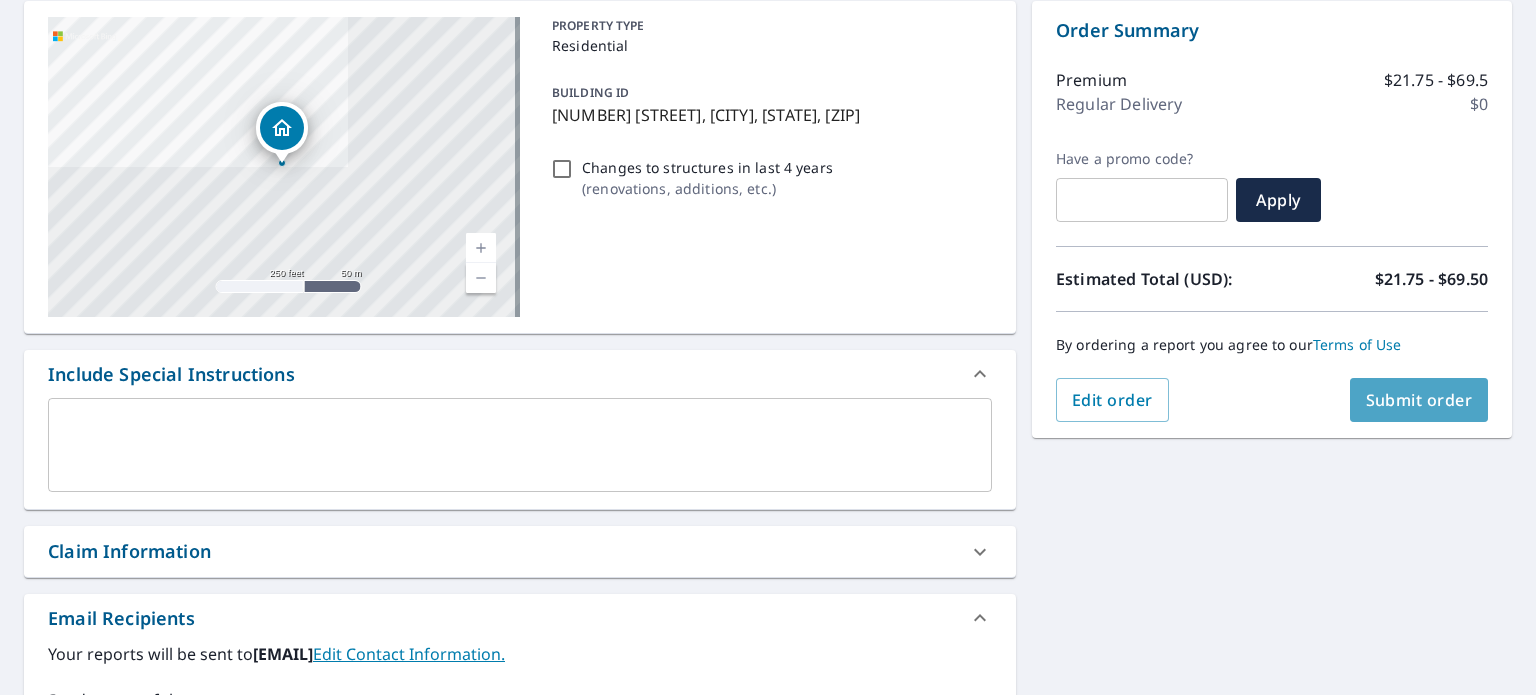 click on "Submit order" at bounding box center (1419, 400) 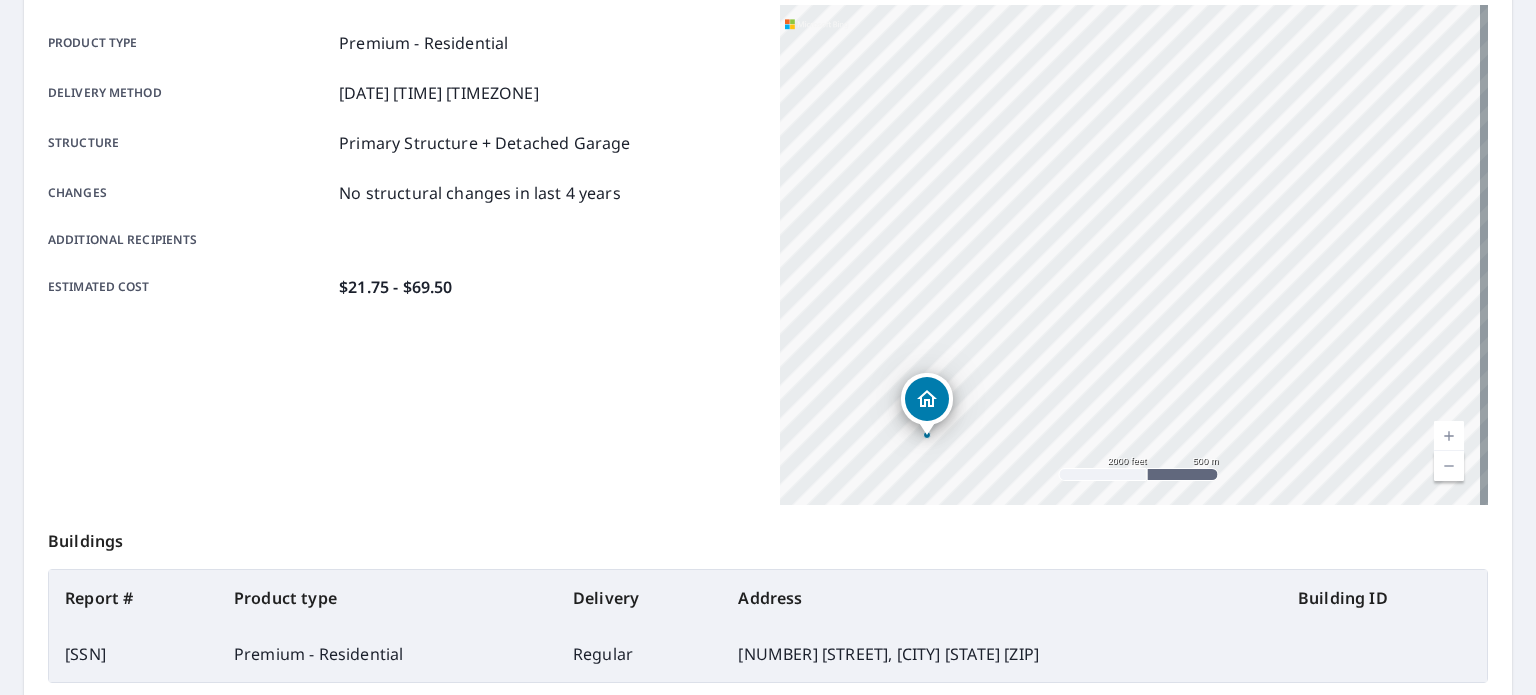 scroll, scrollTop: 480, scrollLeft: 0, axis: vertical 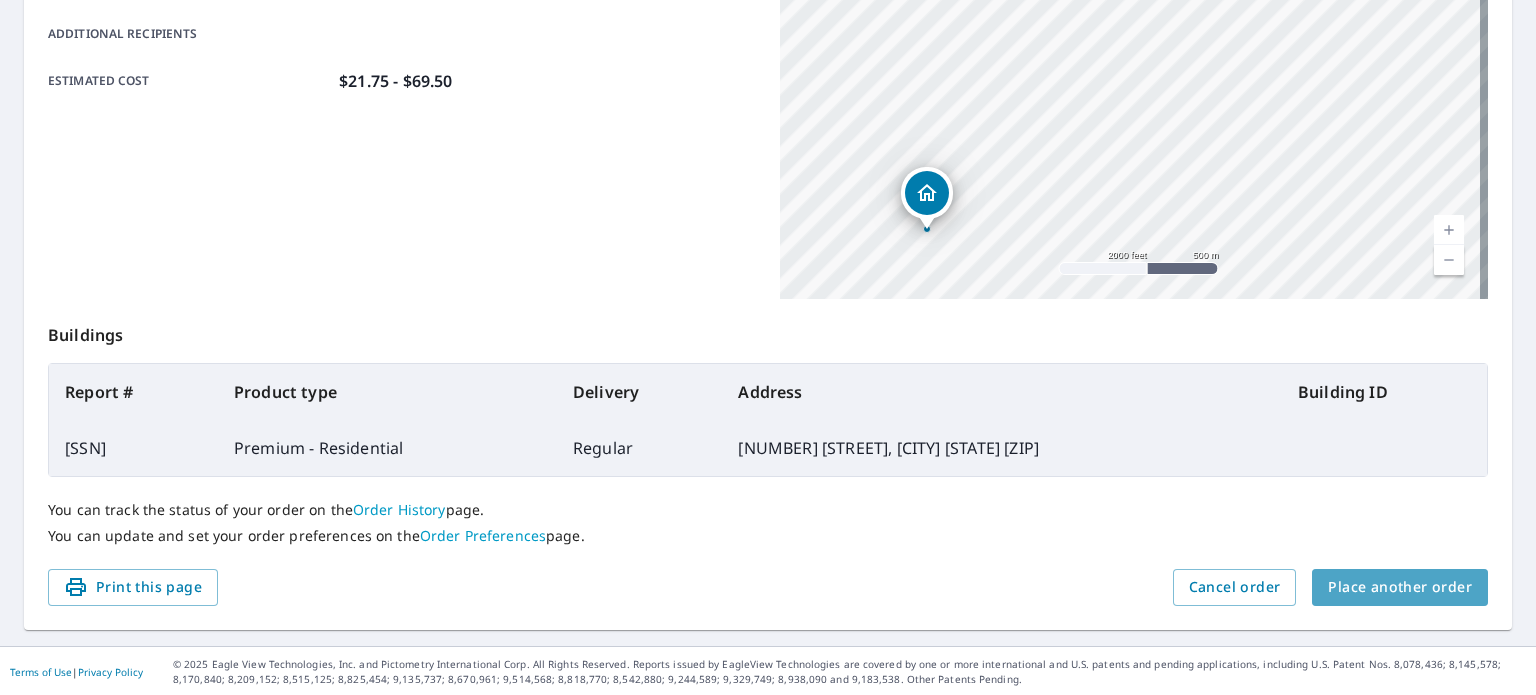 click on "Place another order" at bounding box center (1400, 587) 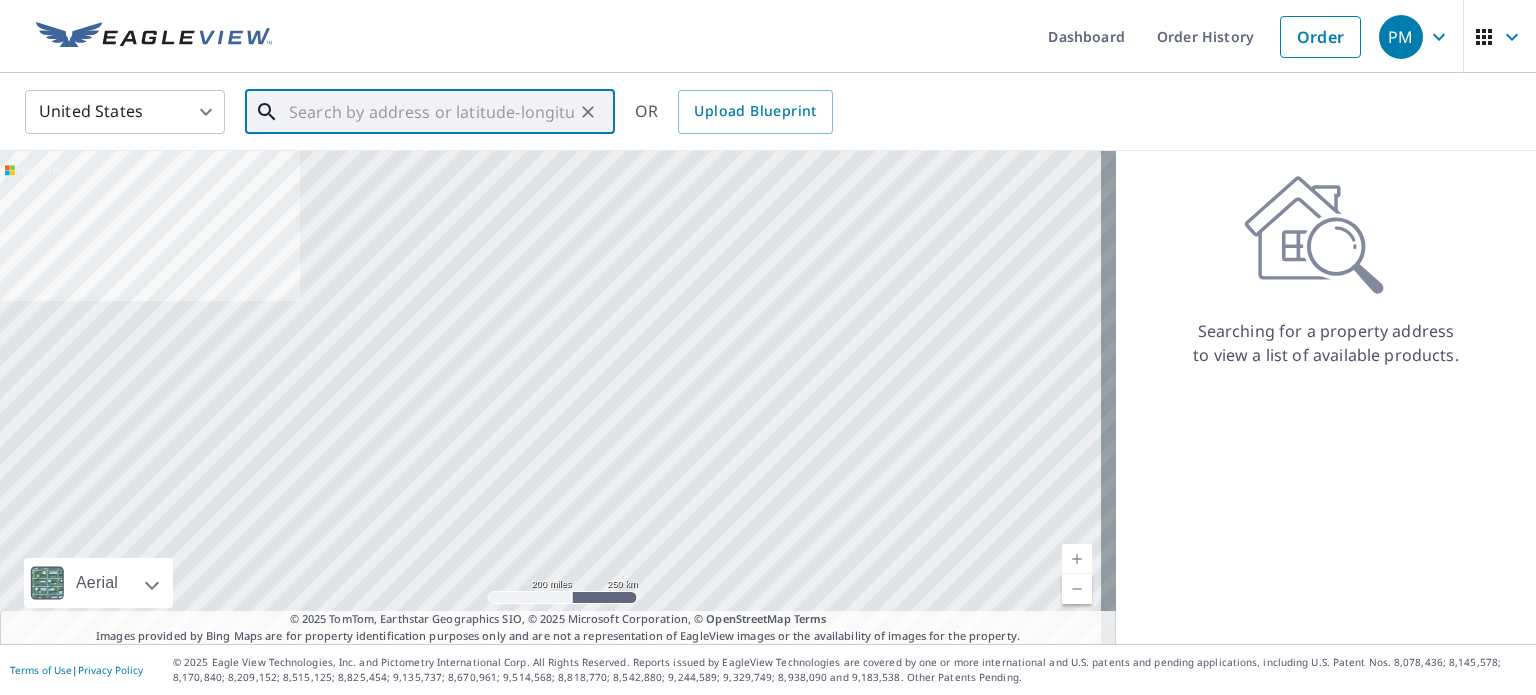 click at bounding box center [431, 112] 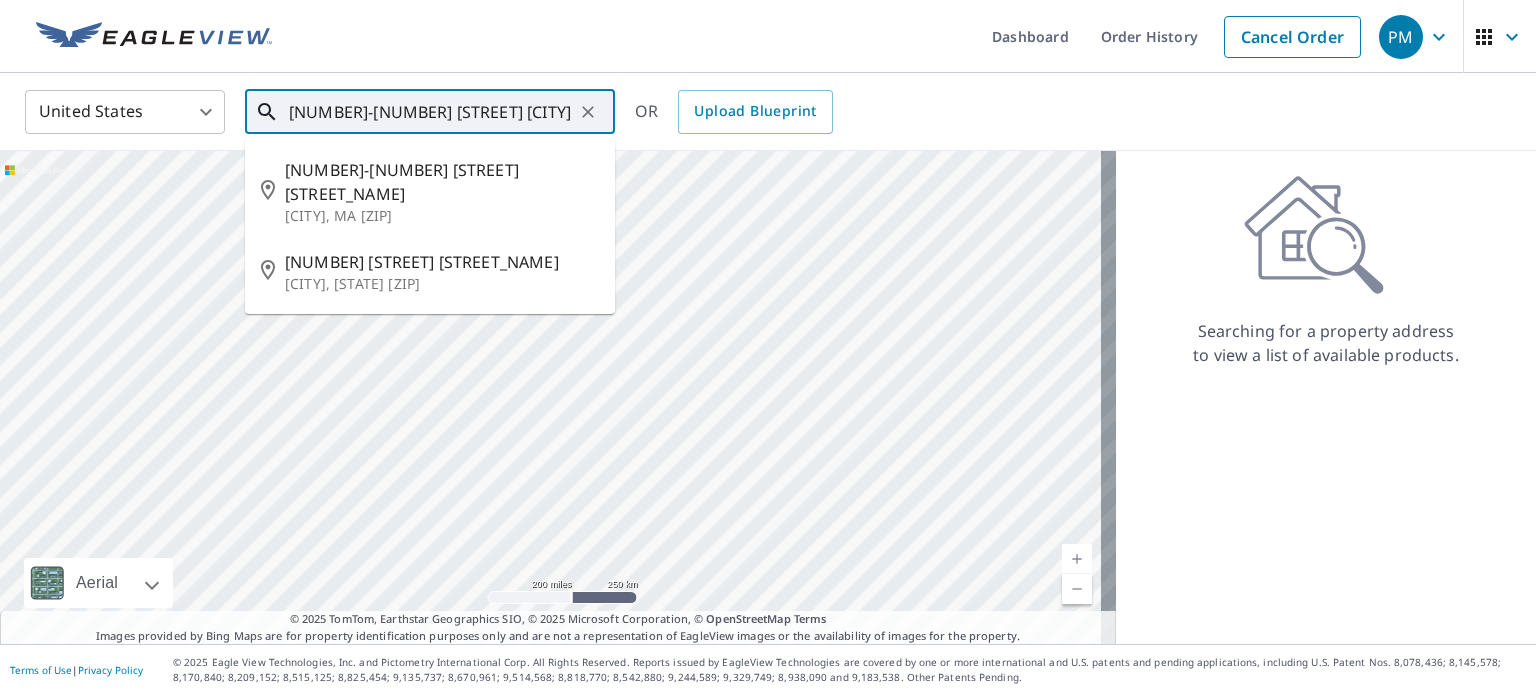type on "[NUMBER]-[NUMBER] [STREET] [CITY]" 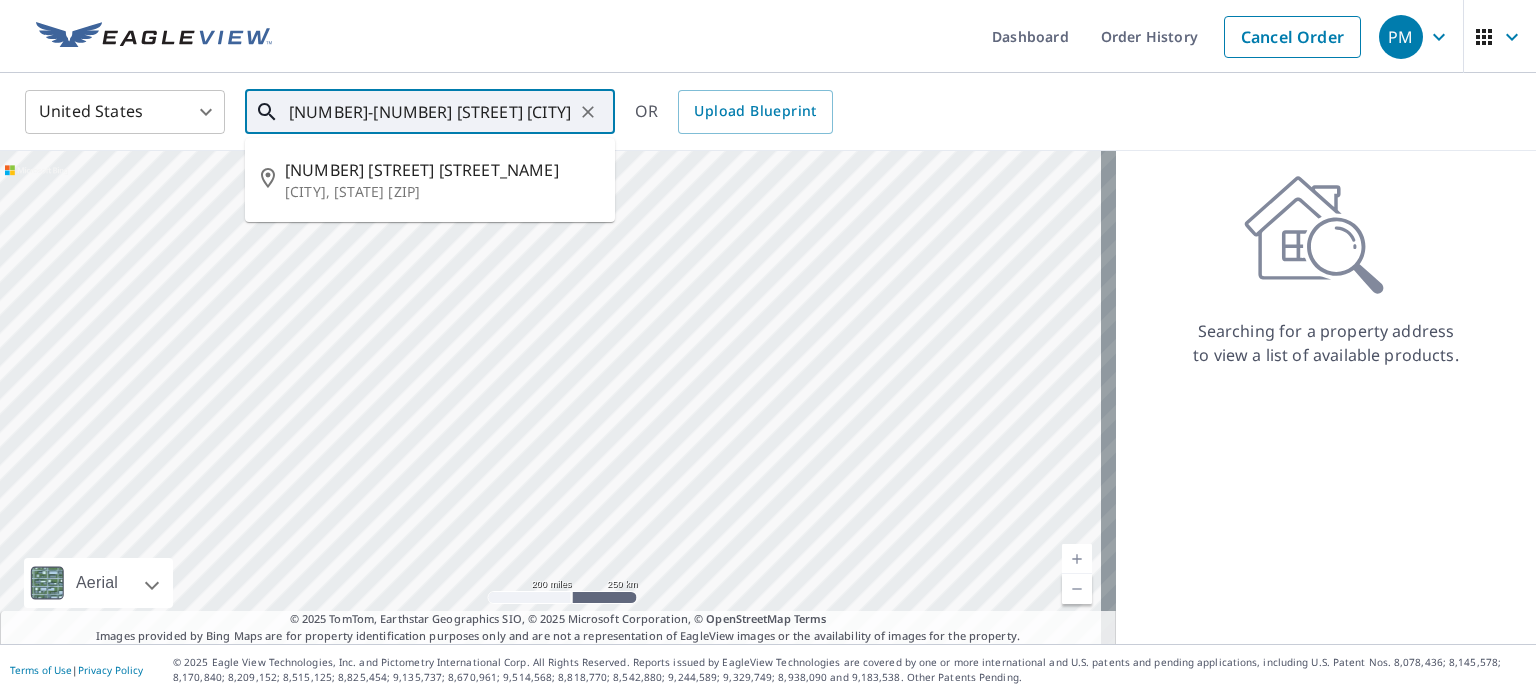 drag, startPoint x: 439, startPoint y: 105, endPoint x: 228, endPoint y: 101, distance: 211.03792 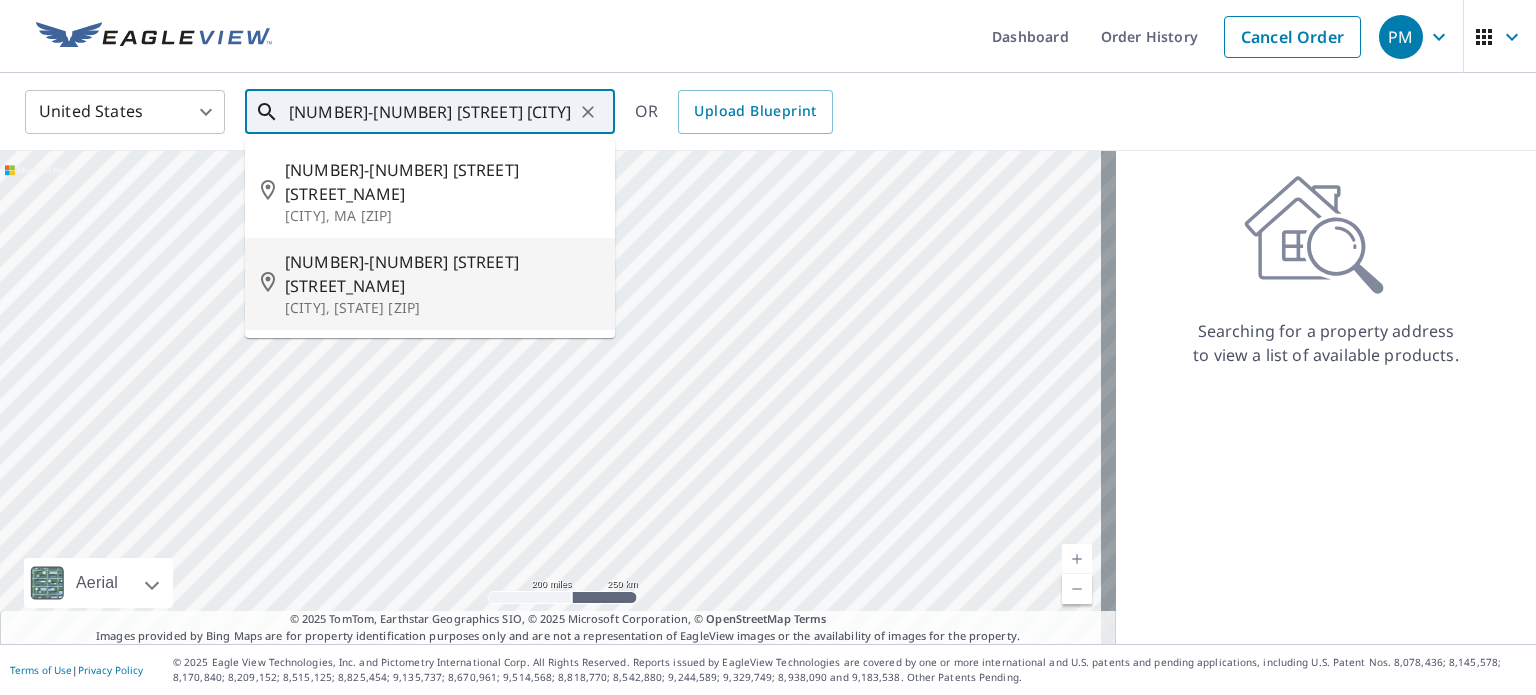 click on "[CITY], [STATE] [ZIP]" at bounding box center (442, 308) 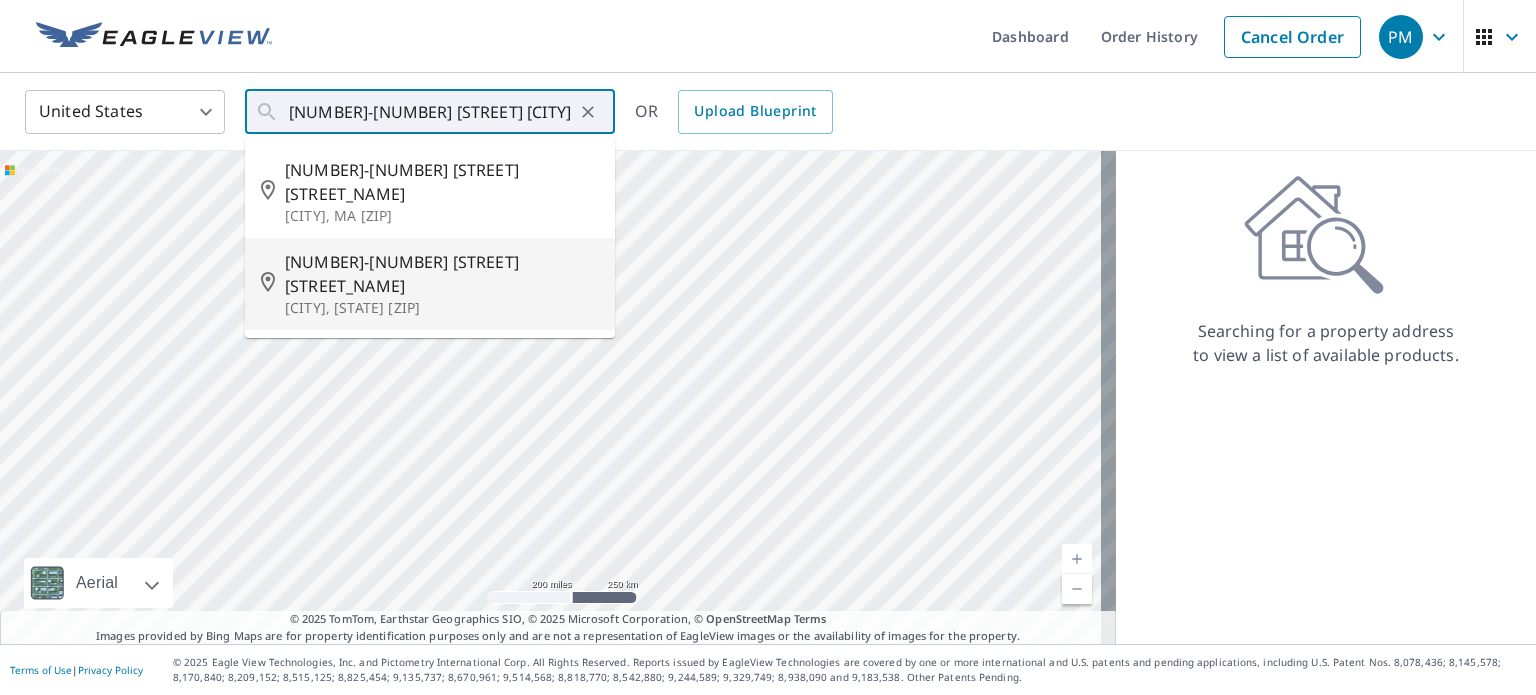 type on "[NUMBER]-[NUMBER] [STREET], [CITY], [STATE] [ZIP]" 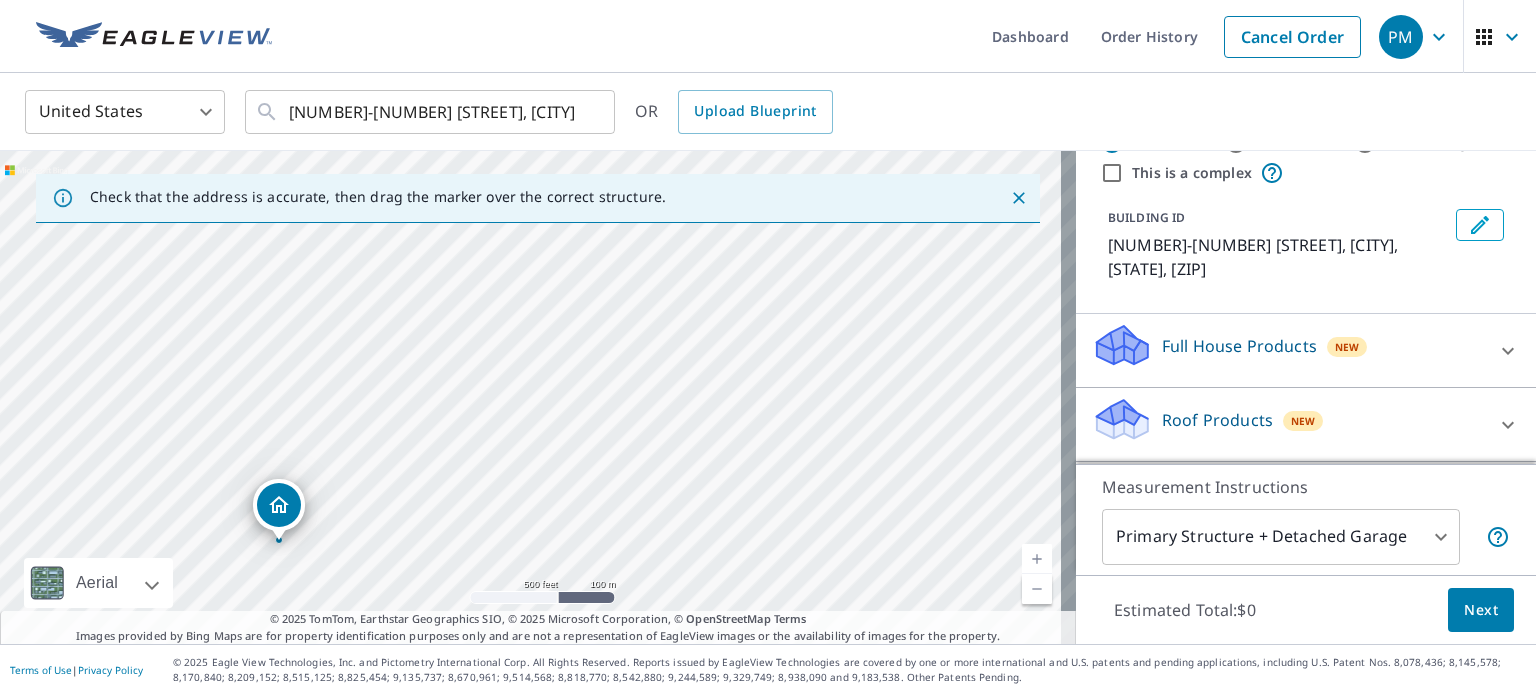 scroll, scrollTop: 100, scrollLeft: 0, axis: vertical 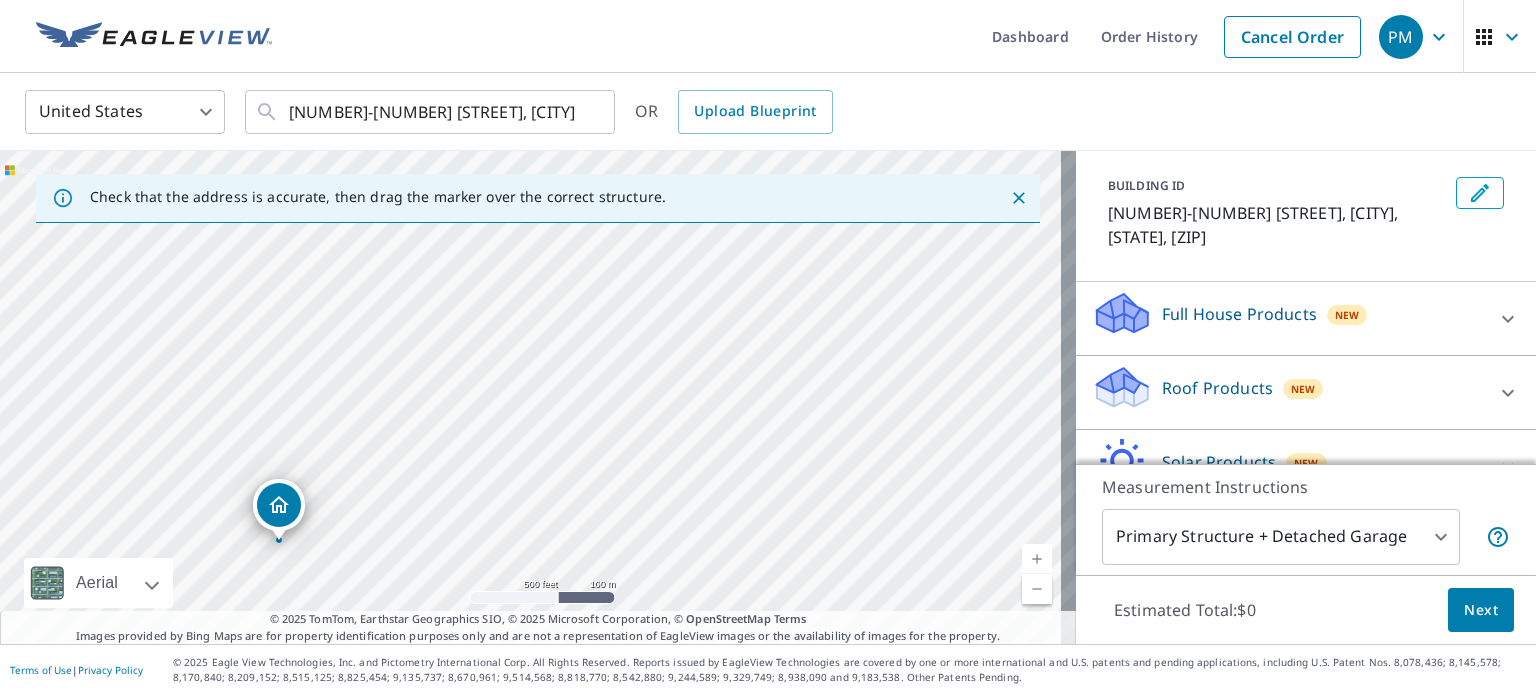 click on "Roof Products" at bounding box center (1217, 388) 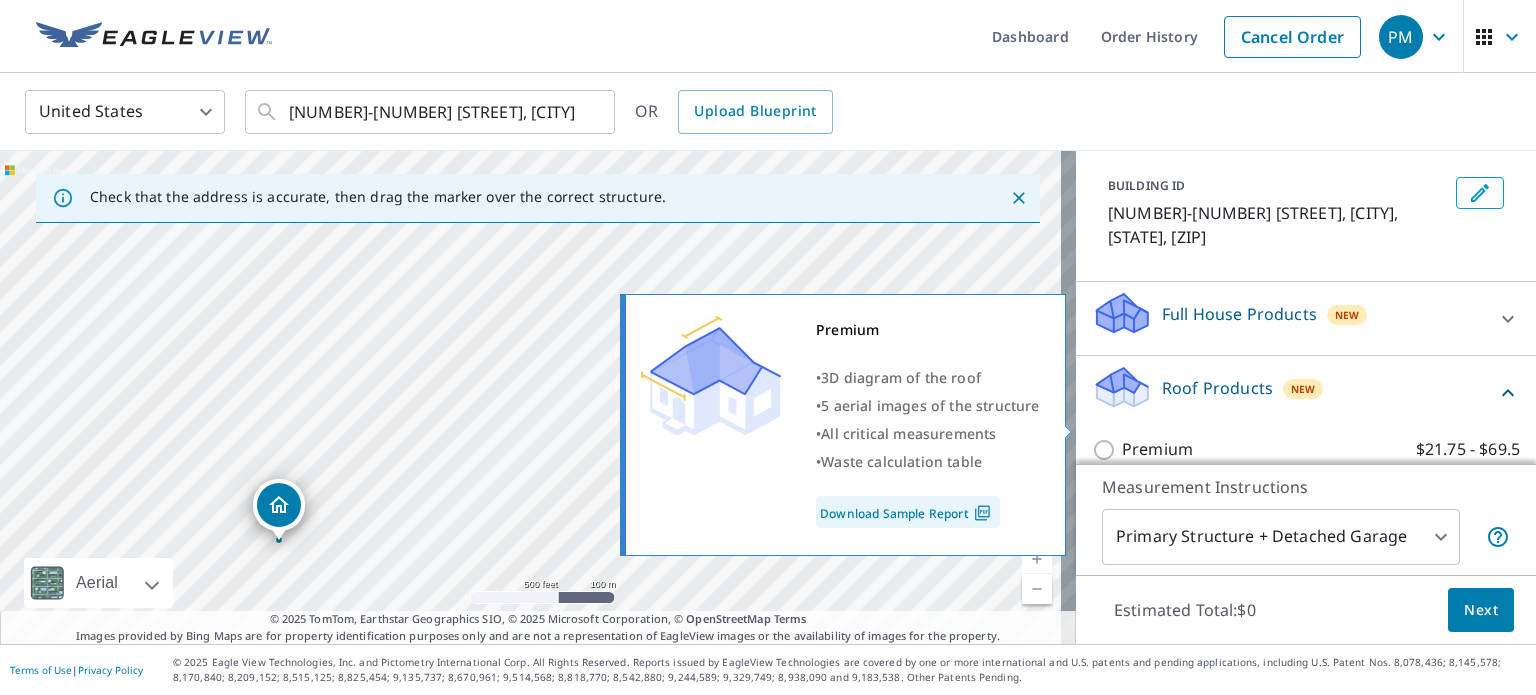 click on "Premium" at bounding box center [1157, 449] 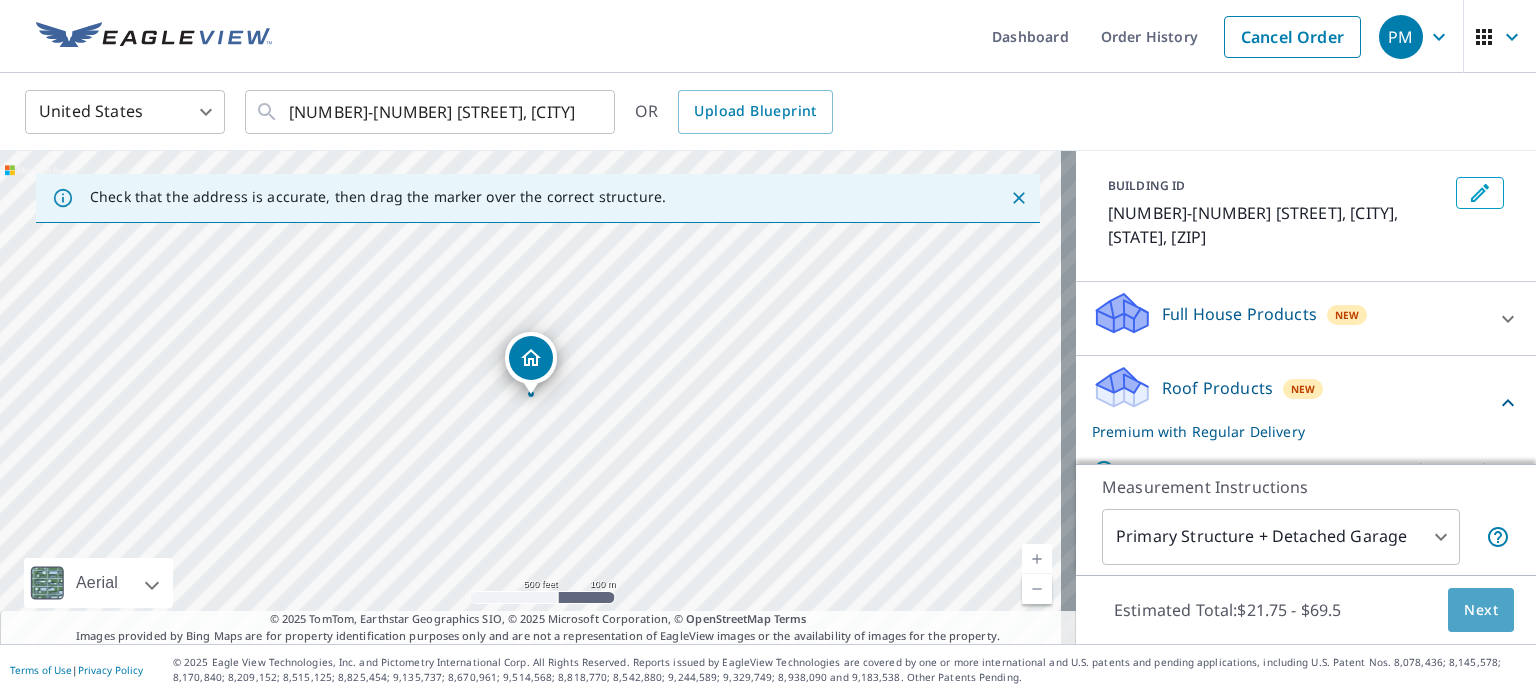 click on "Next" at bounding box center [1481, 610] 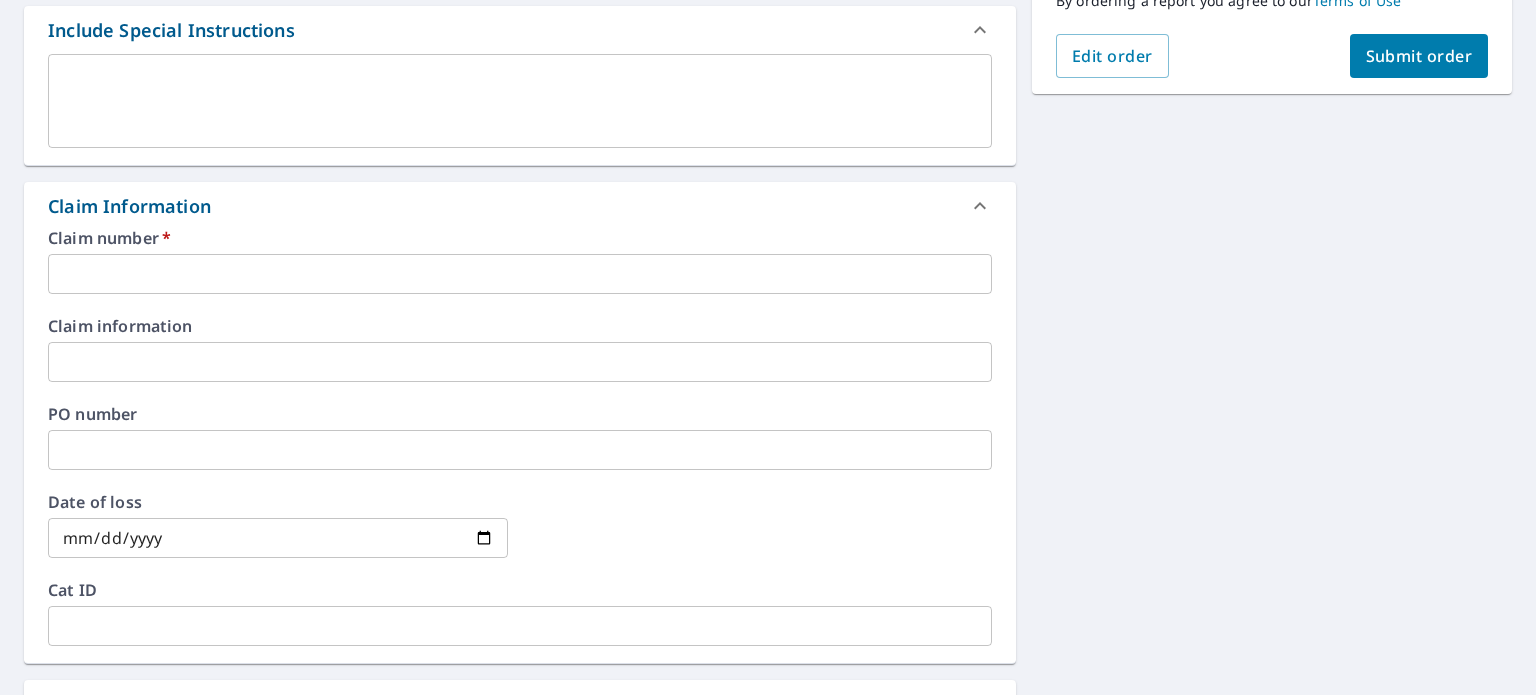 scroll, scrollTop: 600, scrollLeft: 0, axis: vertical 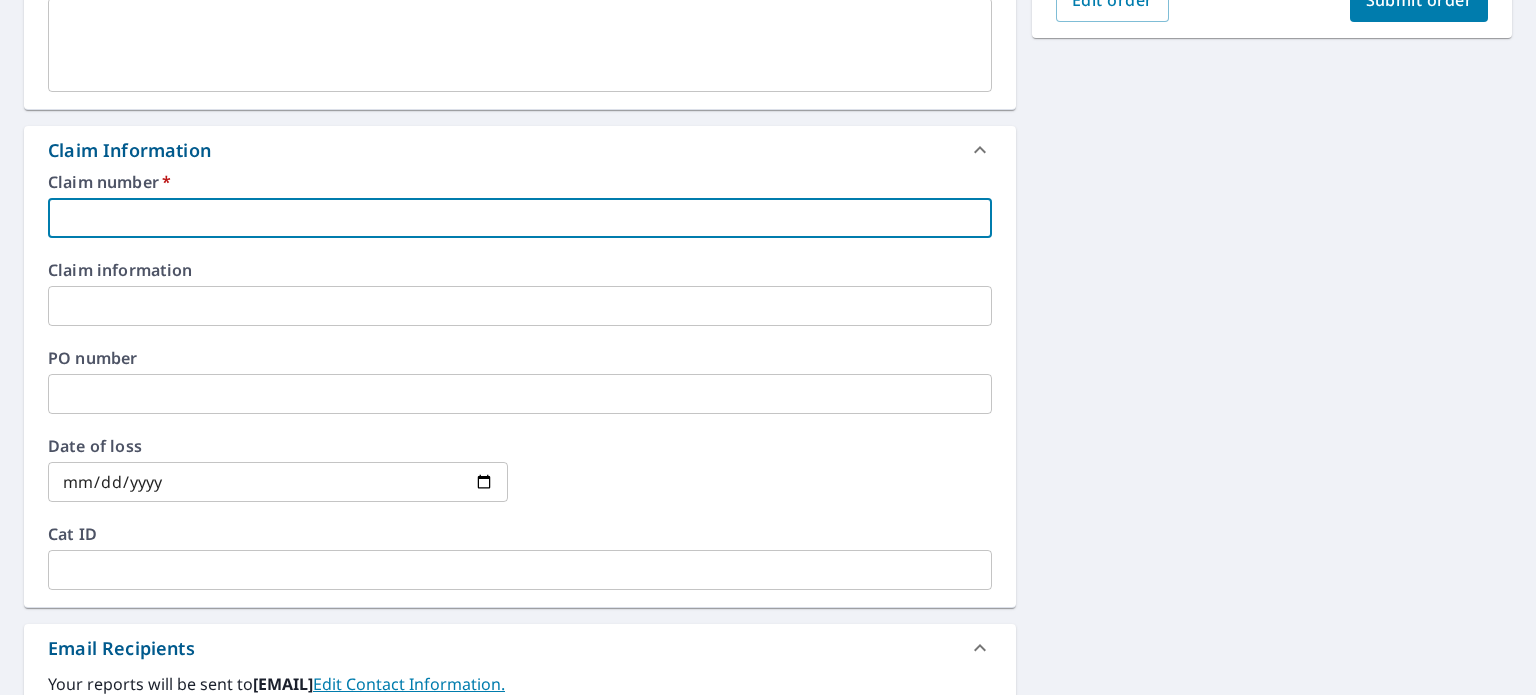click at bounding box center (520, 218) 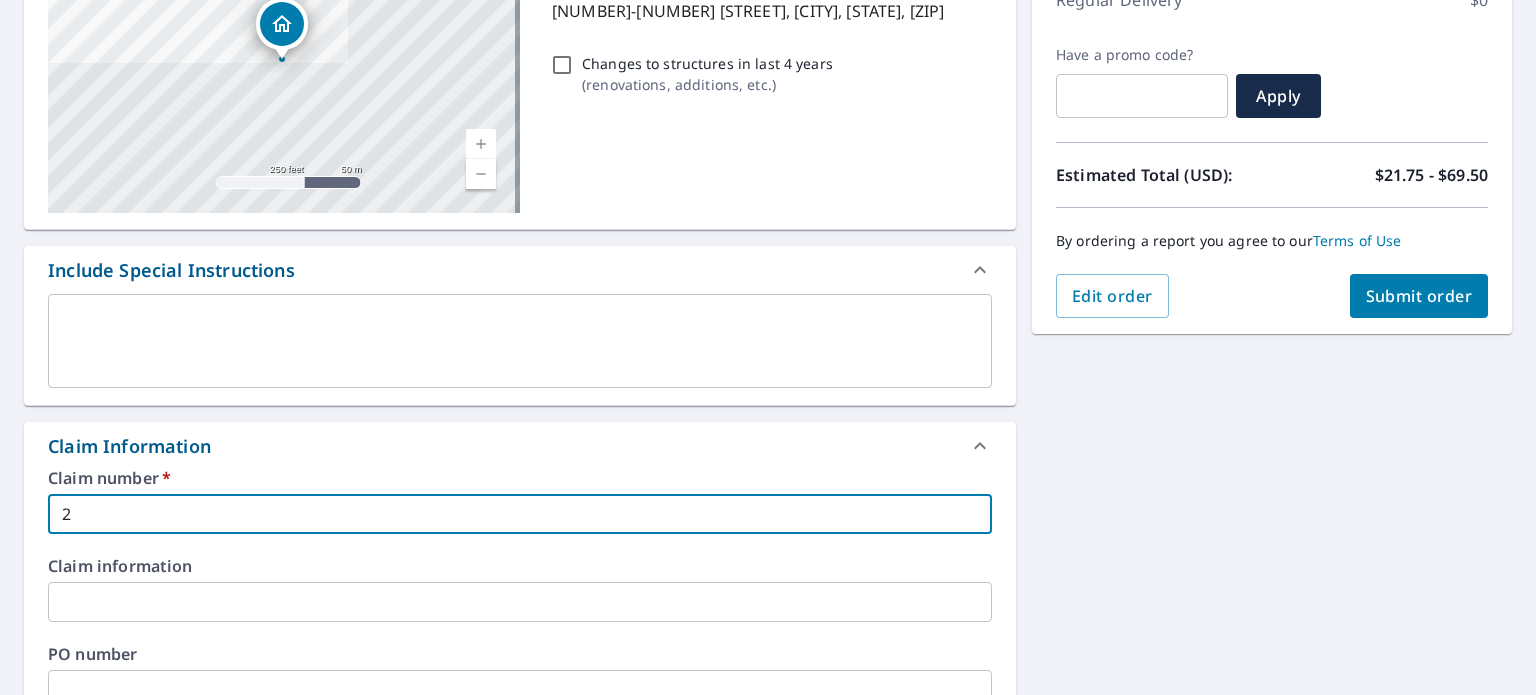 scroll, scrollTop: 300, scrollLeft: 0, axis: vertical 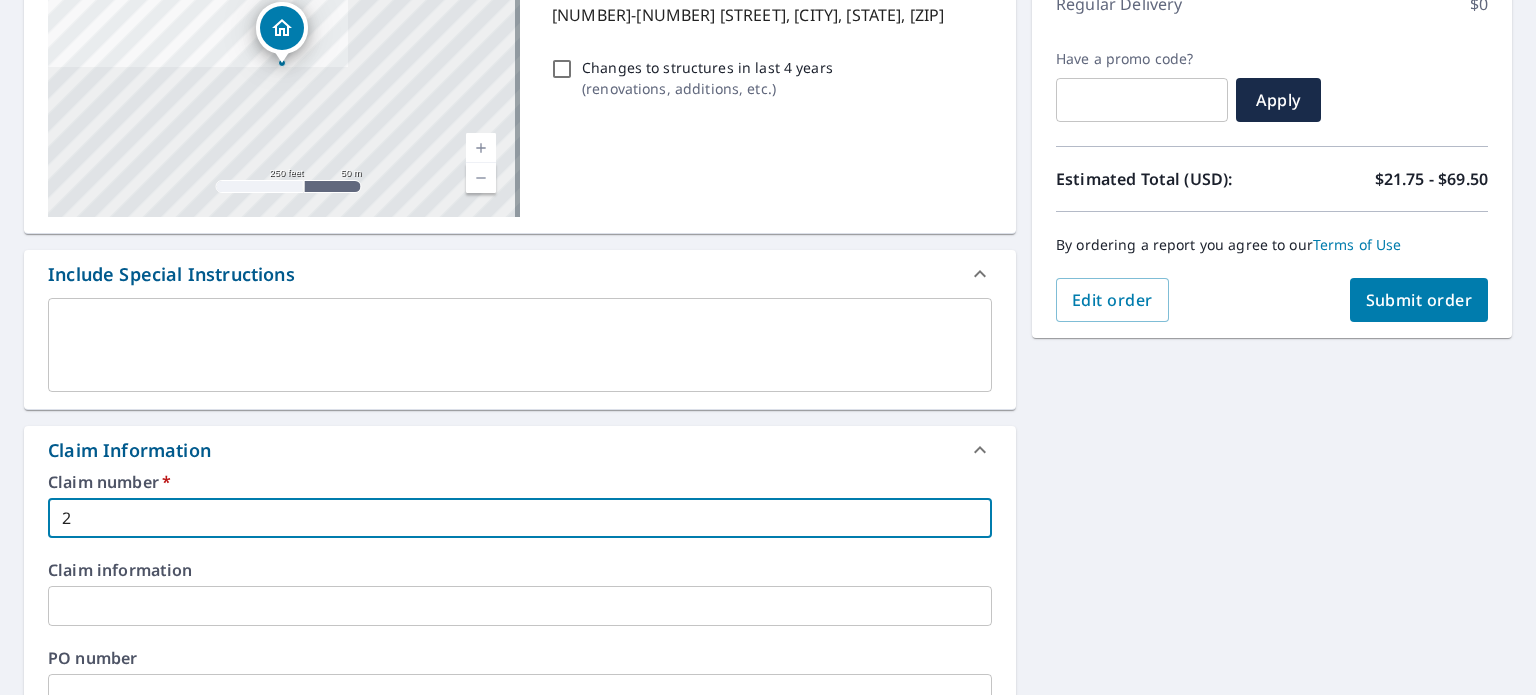 type on "2" 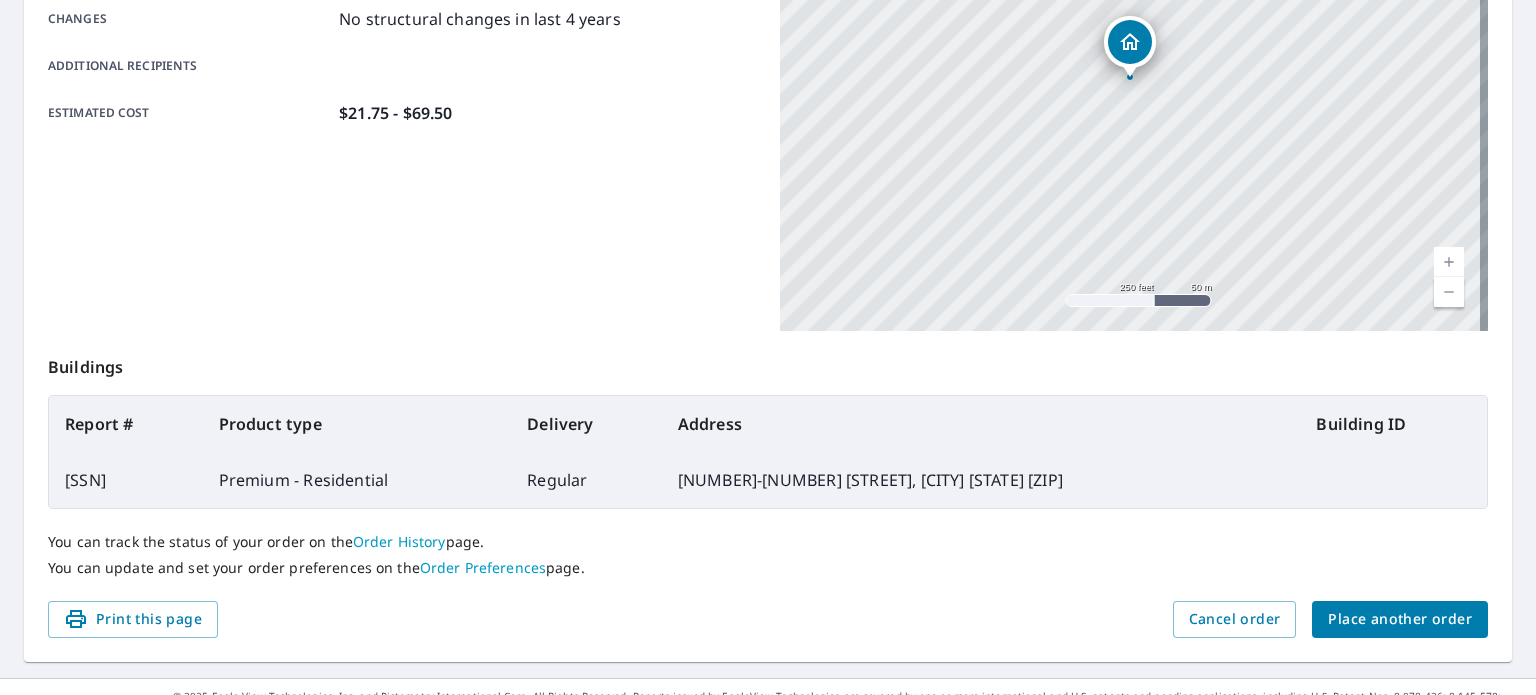 scroll, scrollTop: 480, scrollLeft: 0, axis: vertical 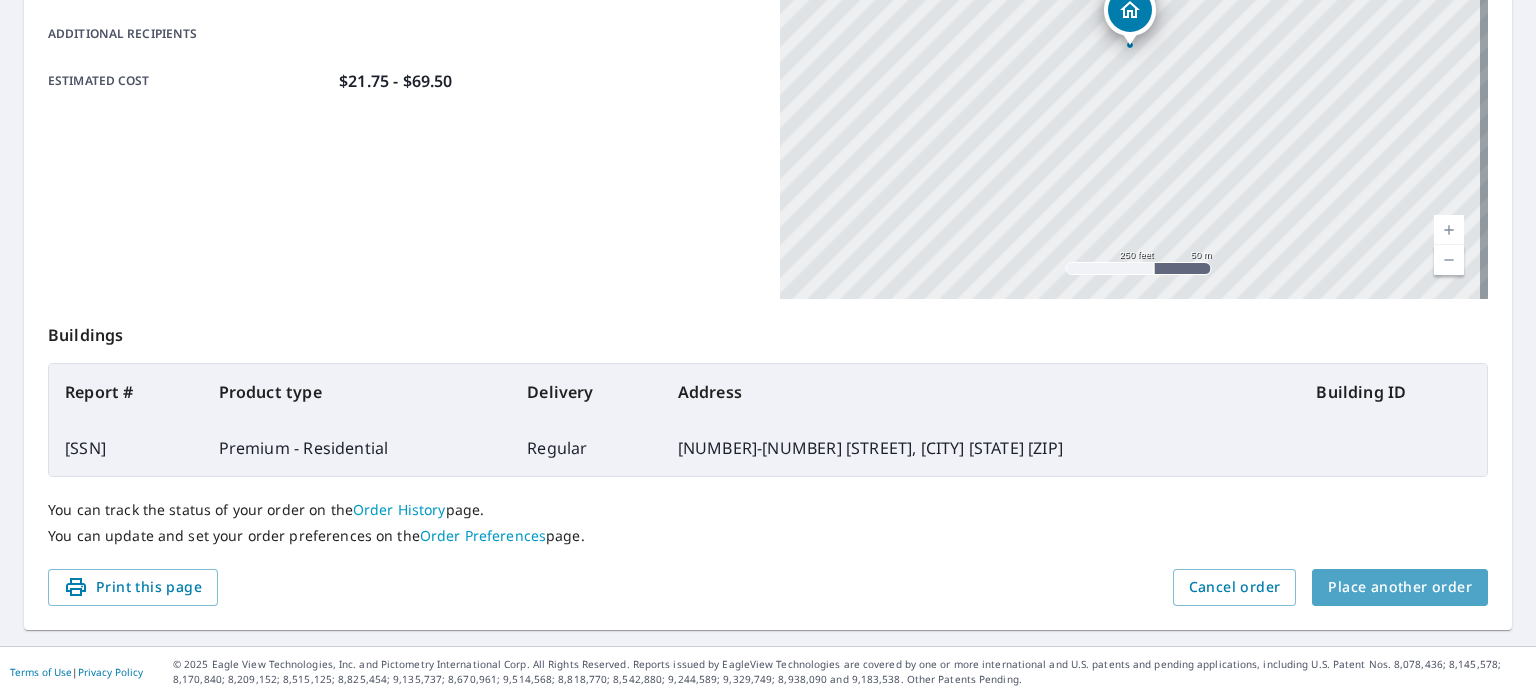 click on "Place another order" at bounding box center [1400, 587] 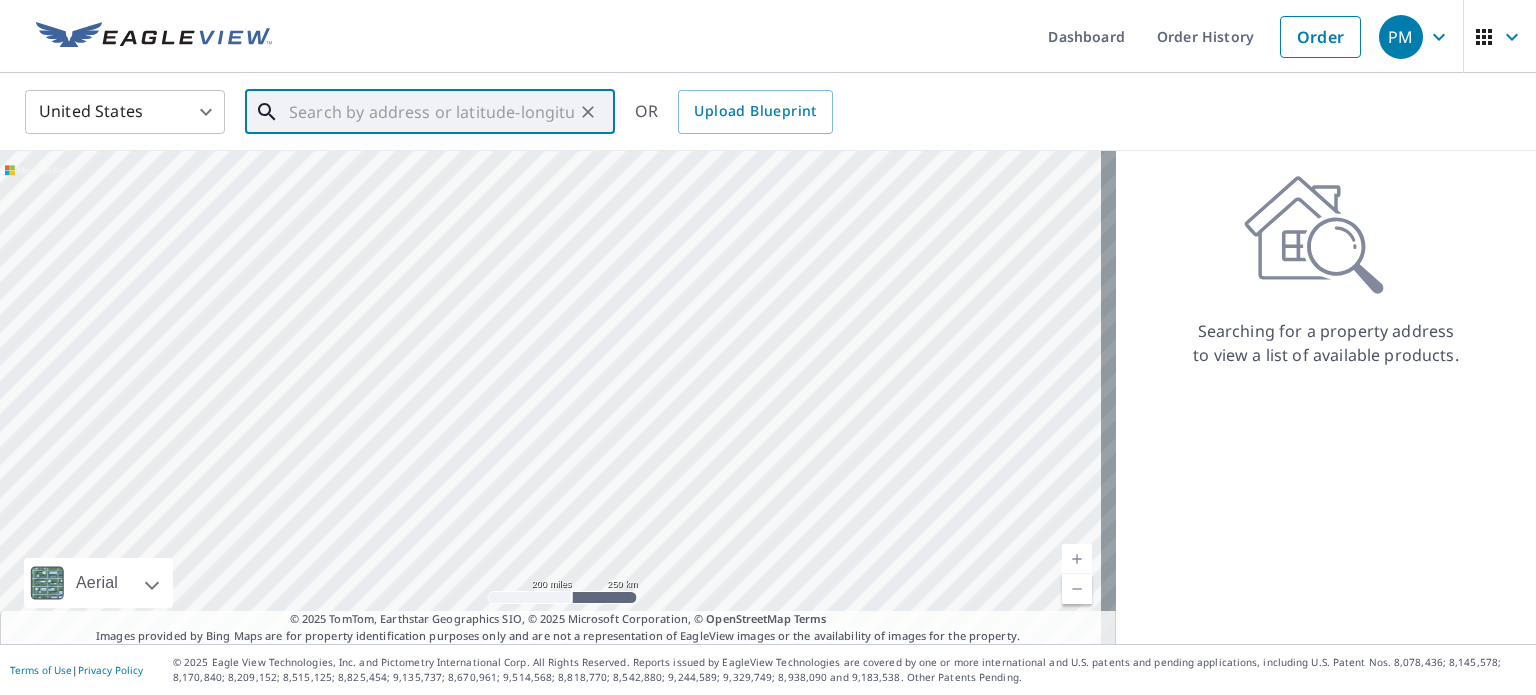 click at bounding box center [431, 112] 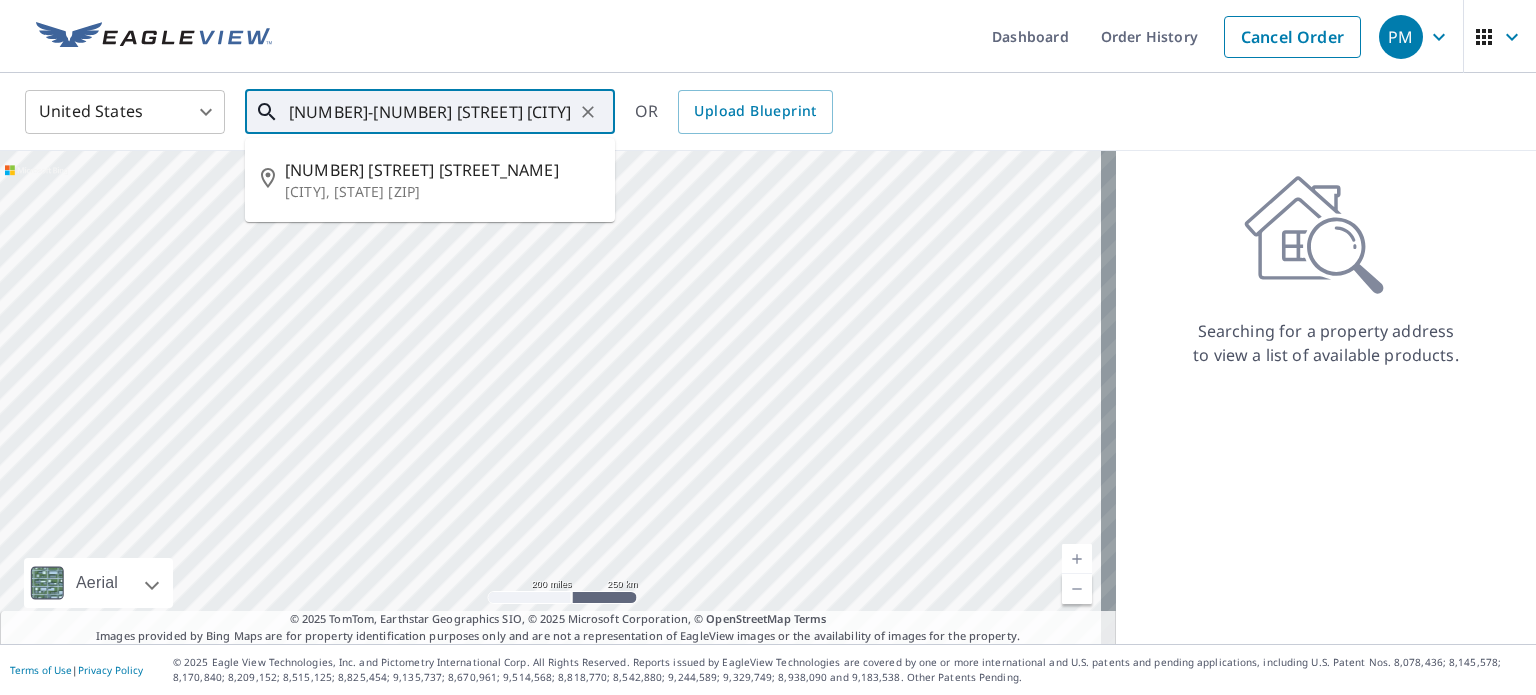 click on "[NUMBER]-[NUMBER] [STREET] [CITY]" at bounding box center [431, 112] 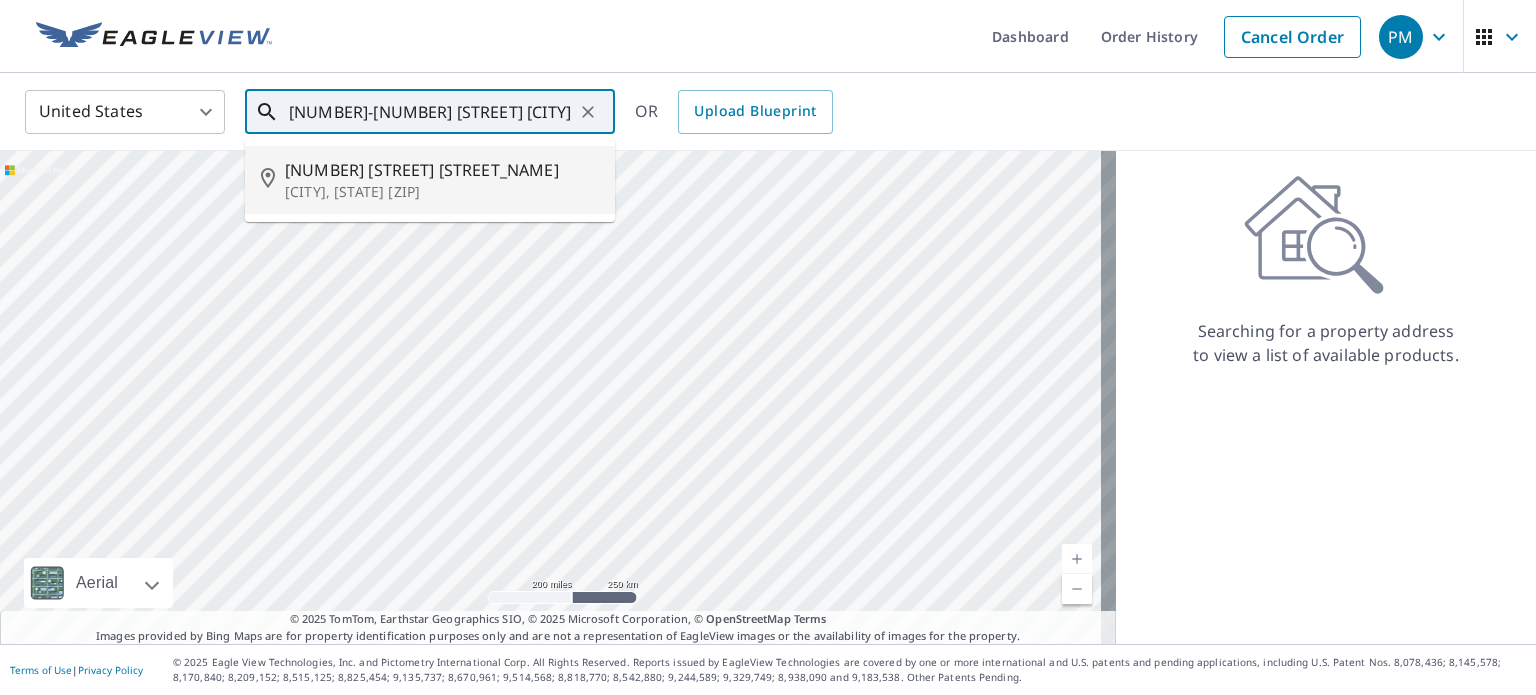 click on "[NUMBER] [STREET] [STREET_NAME]" at bounding box center [442, 170] 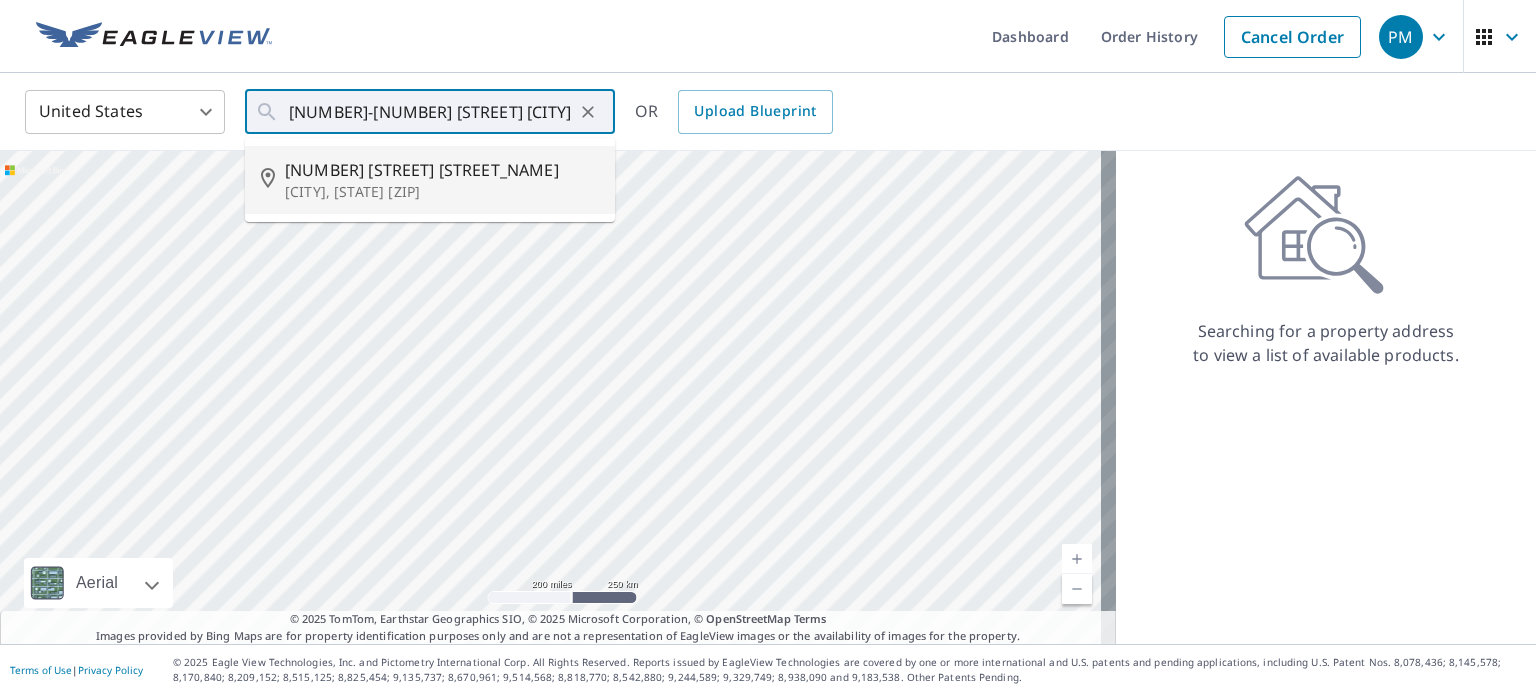 type on "[NUMBER] [STREET] [CITY] [STATE] [ZIP]" 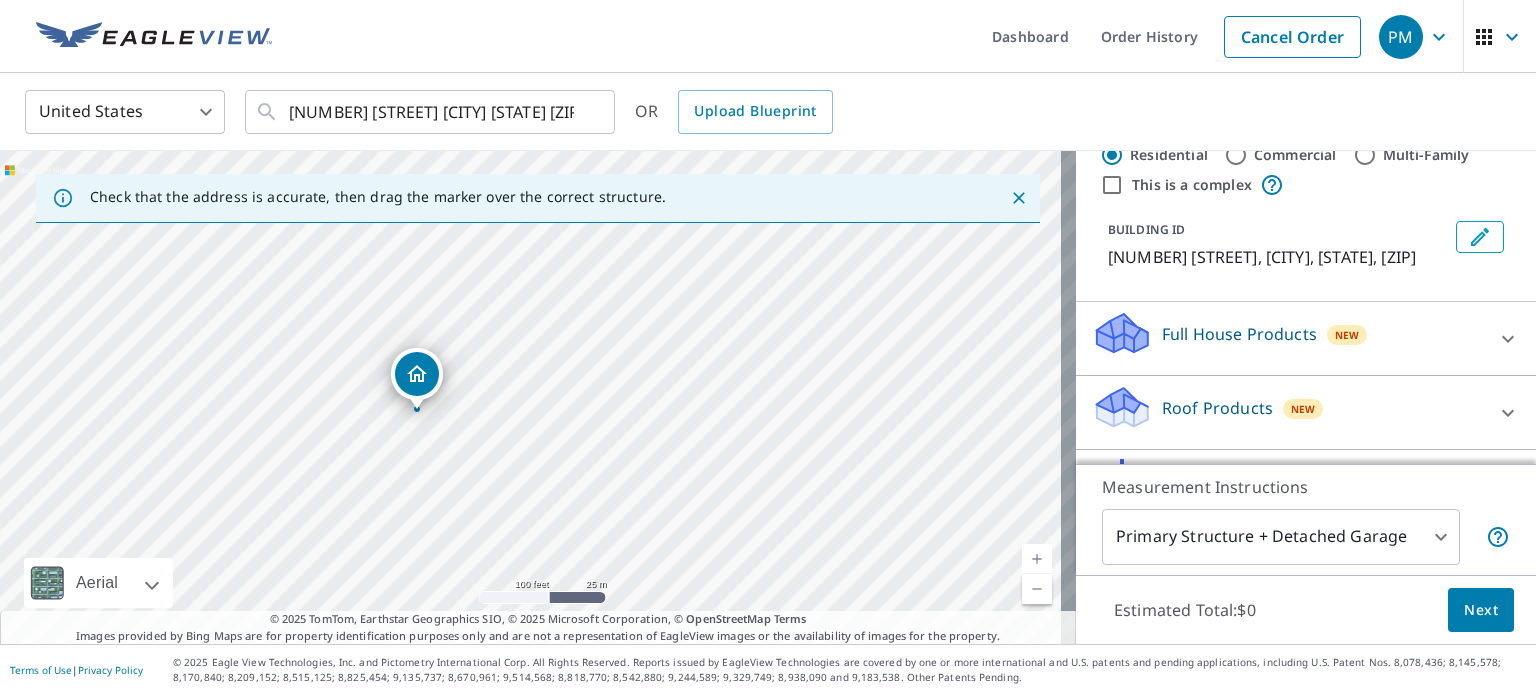 scroll, scrollTop: 100, scrollLeft: 0, axis: vertical 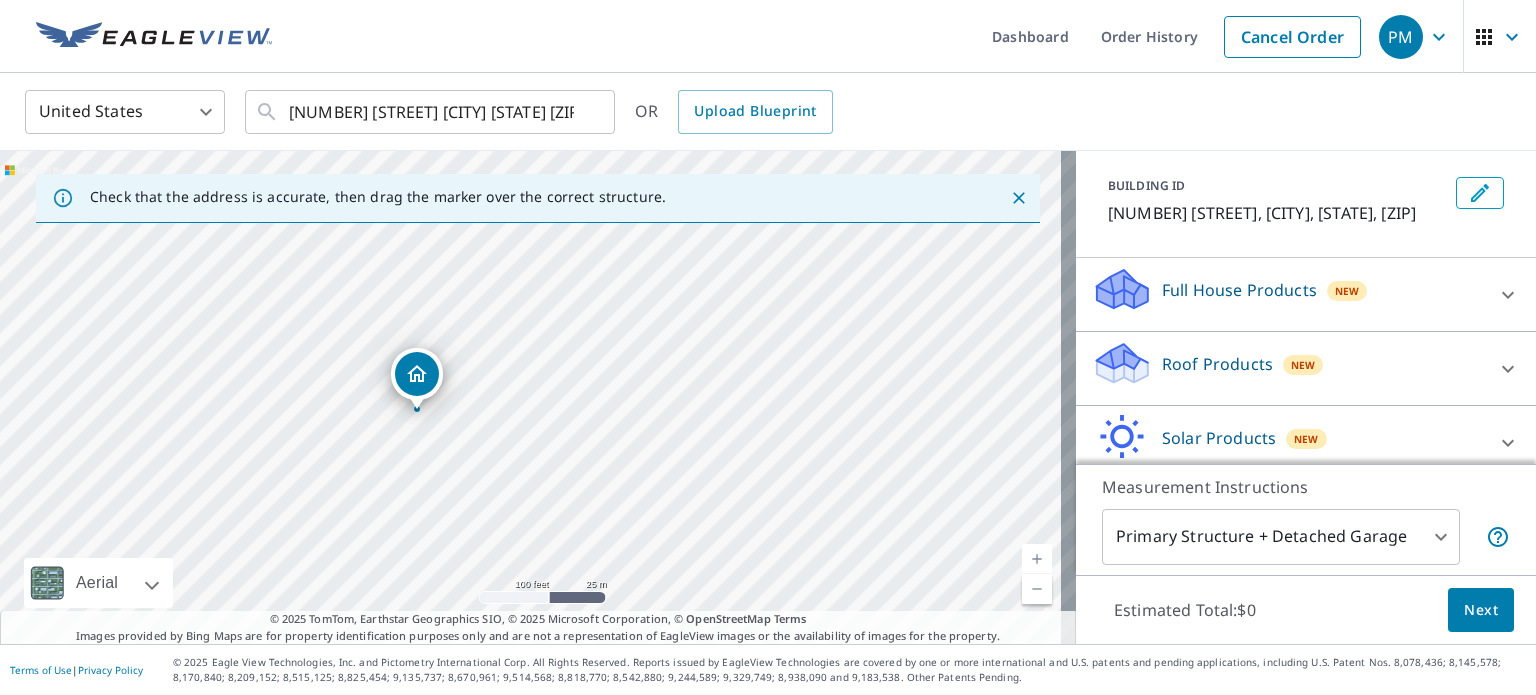 click on "Roof Products" at bounding box center (1217, 364) 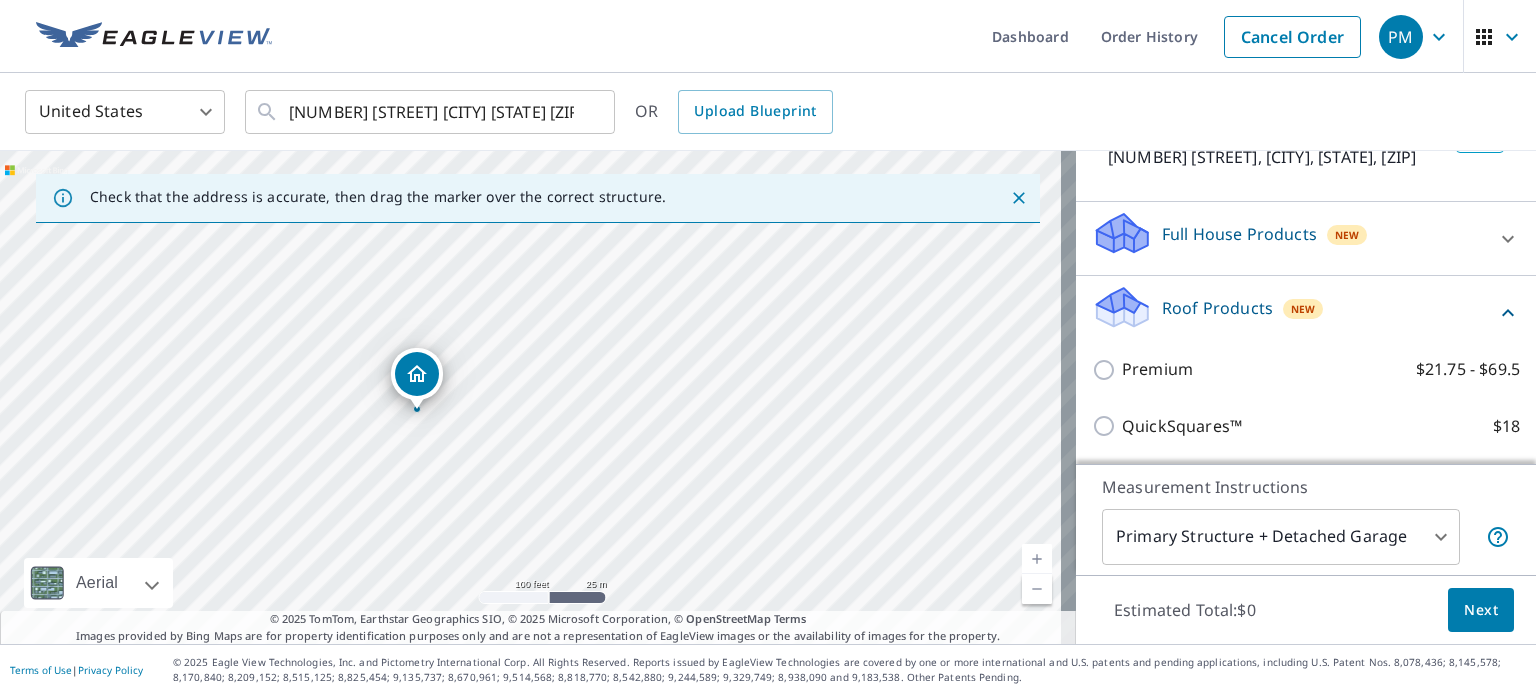 scroll, scrollTop: 300, scrollLeft: 0, axis: vertical 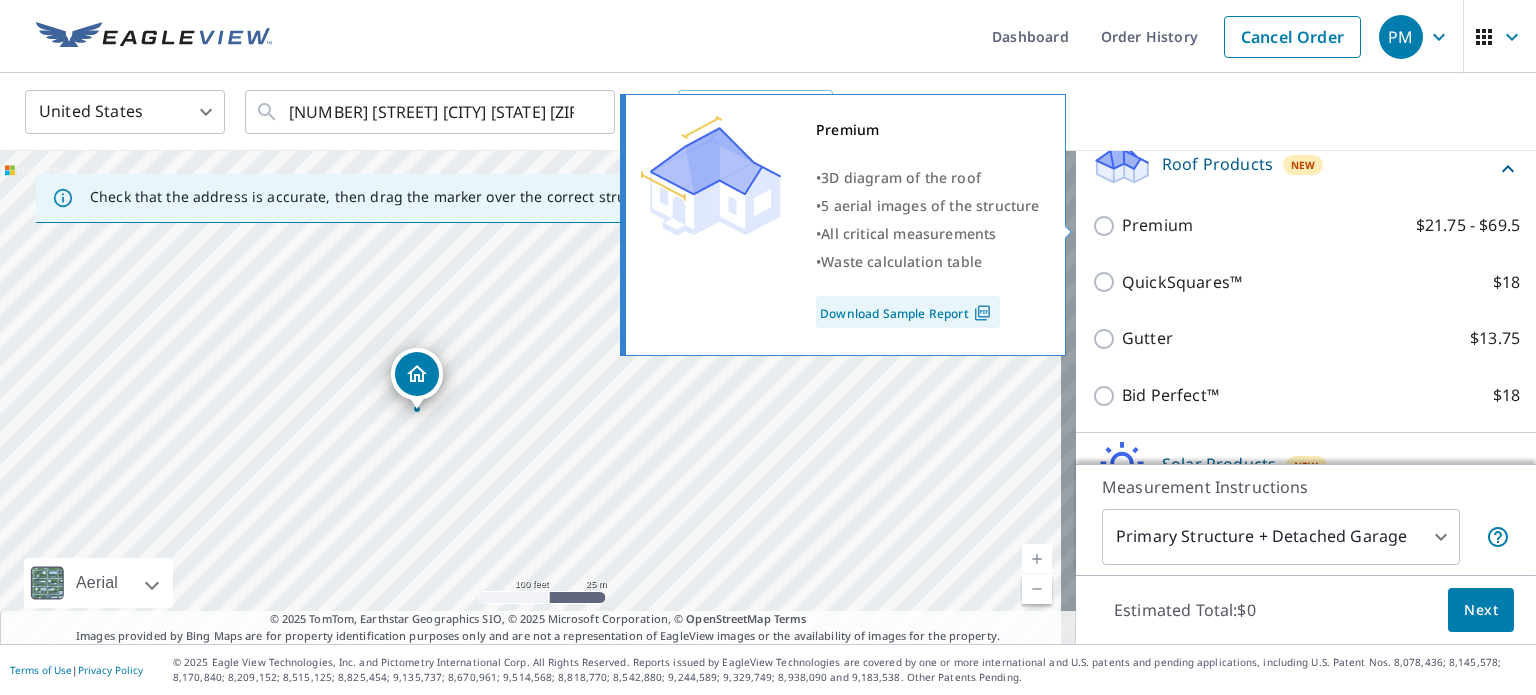 click on "Premium • 3D diagram of the roof • 5 aerial images of the structure • All critical measurements • Waste calculation table Download Sample Report" at bounding box center (852, 225) 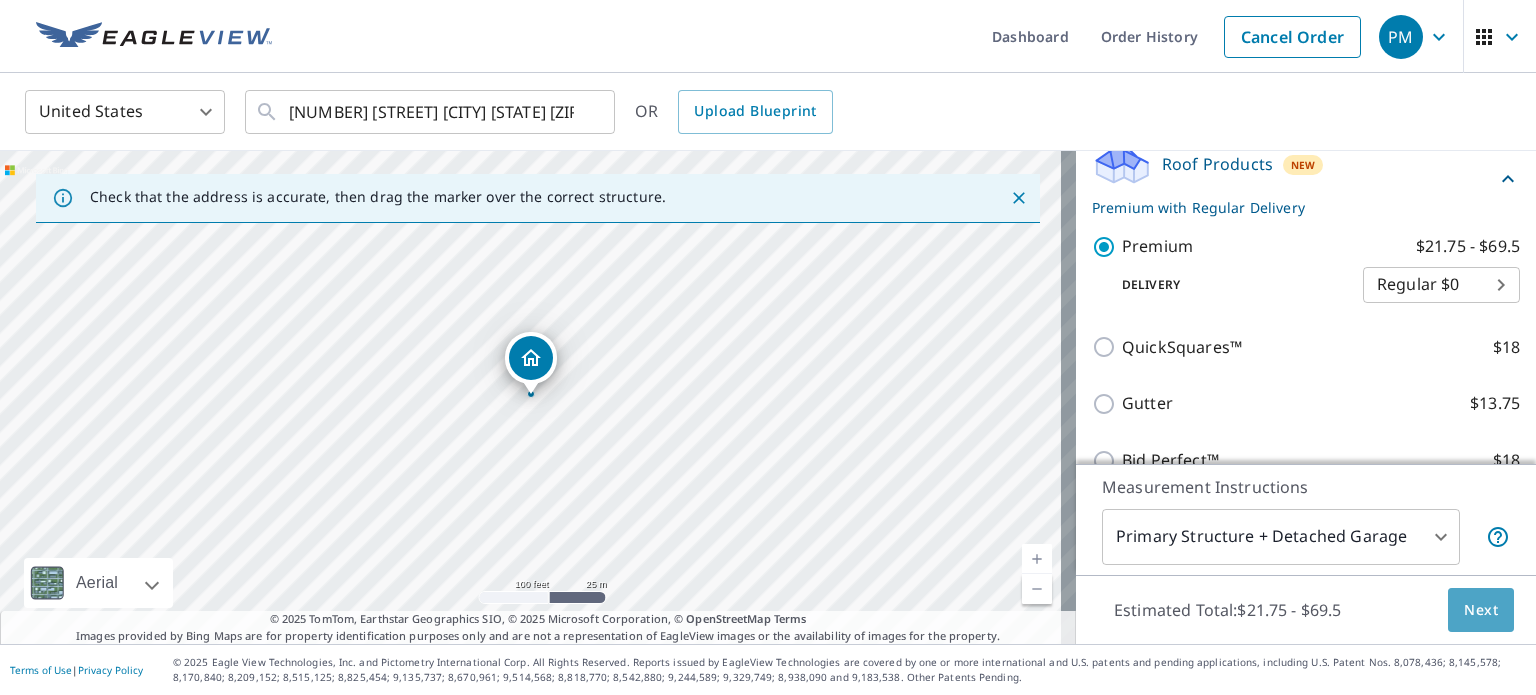 click on "Next" at bounding box center (1481, 610) 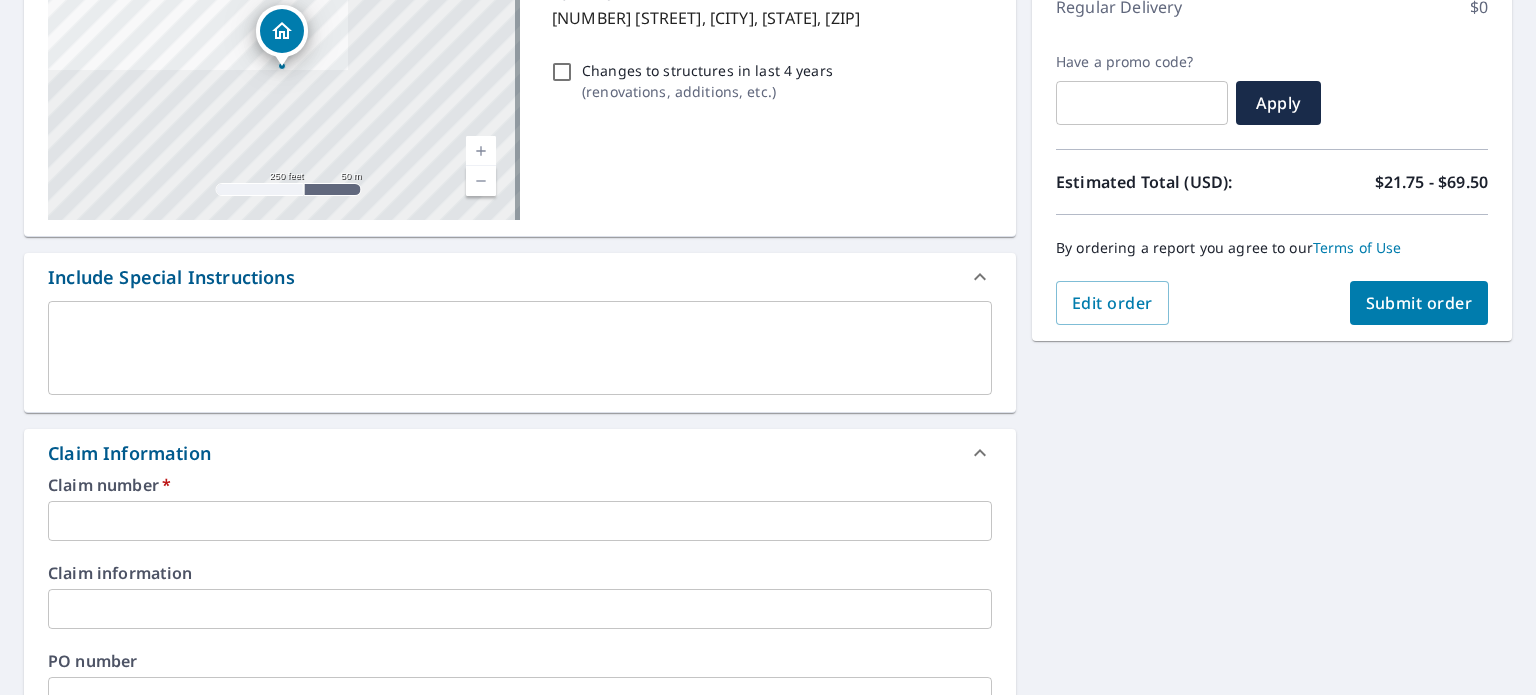scroll, scrollTop: 300, scrollLeft: 0, axis: vertical 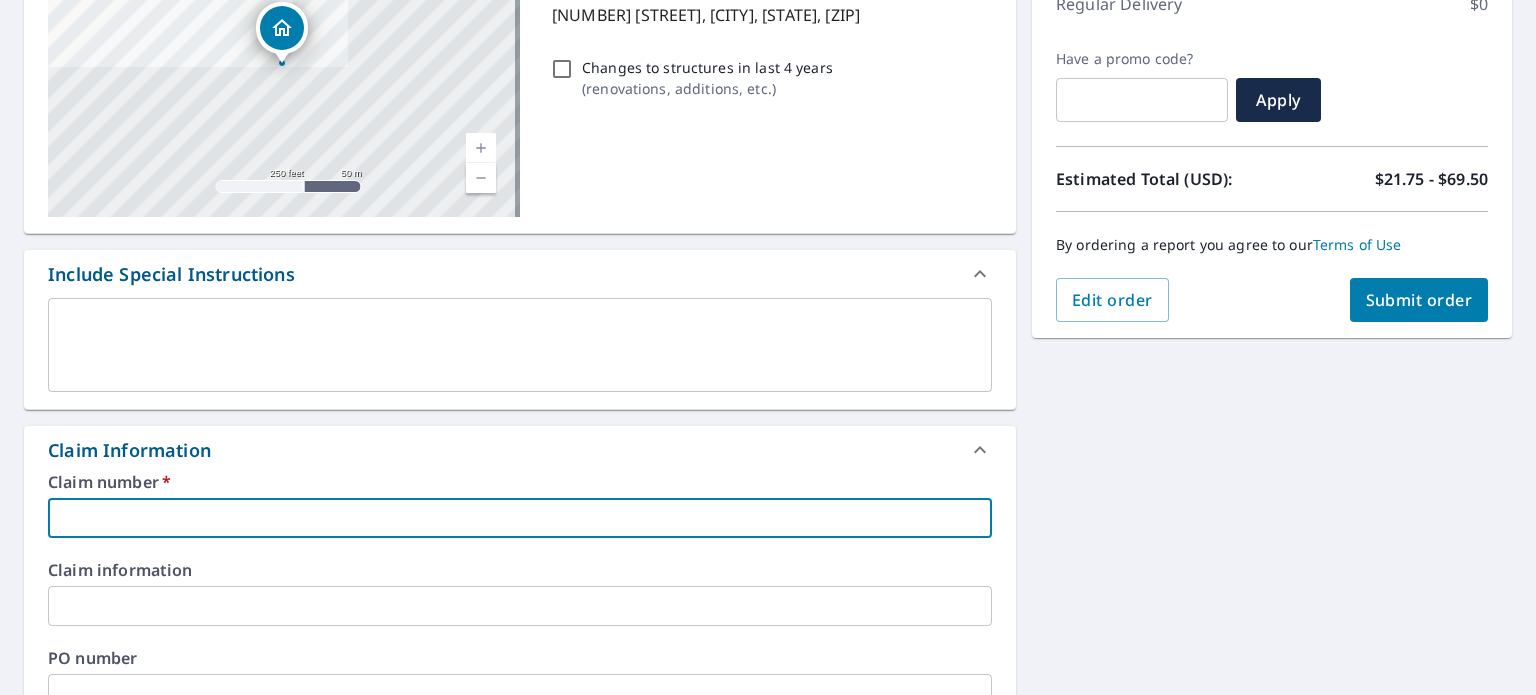 click at bounding box center (520, 518) 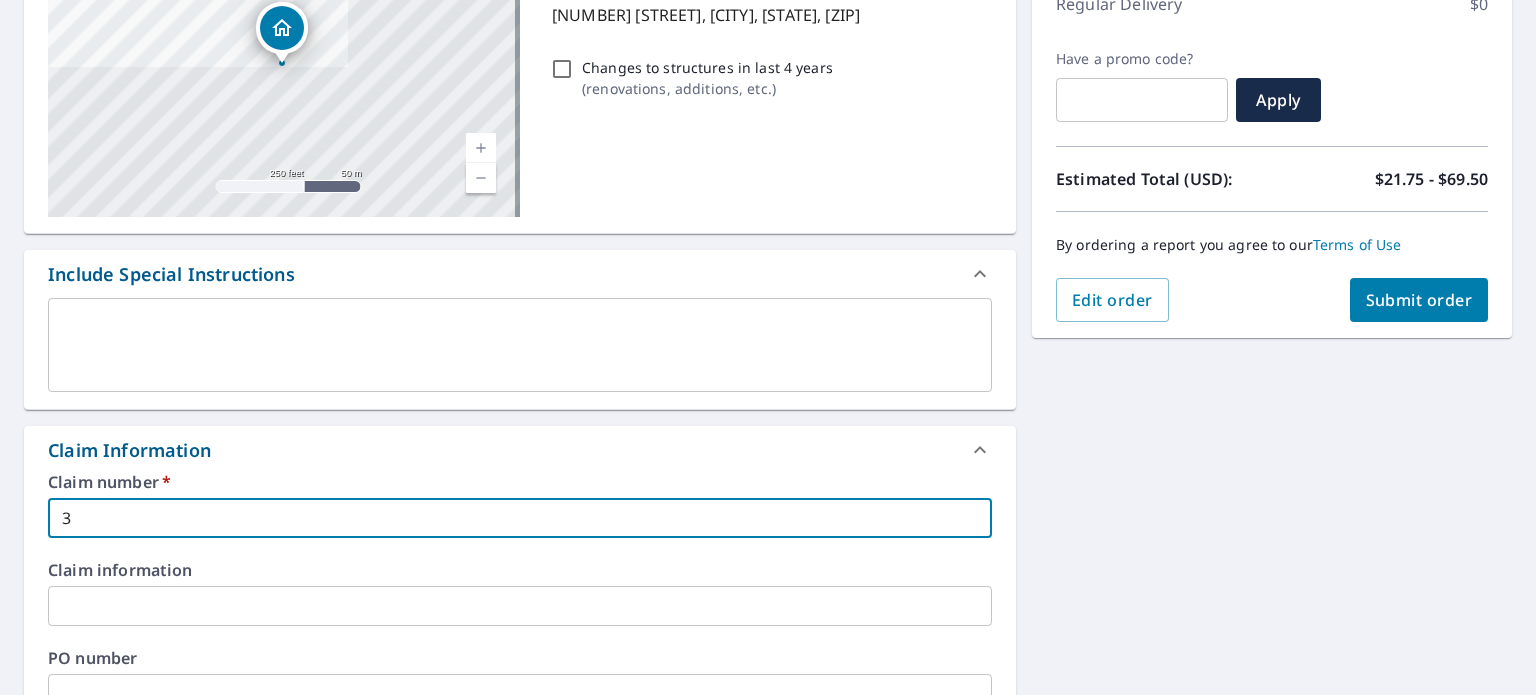 type on "3" 